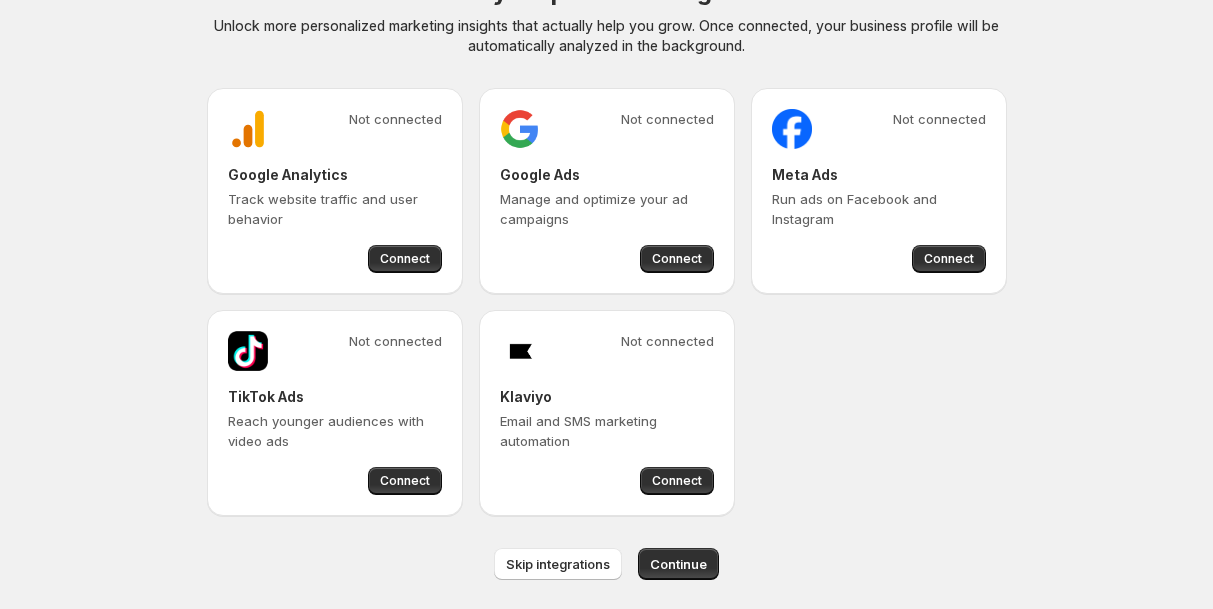 scroll, scrollTop: 87, scrollLeft: 0, axis: vertical 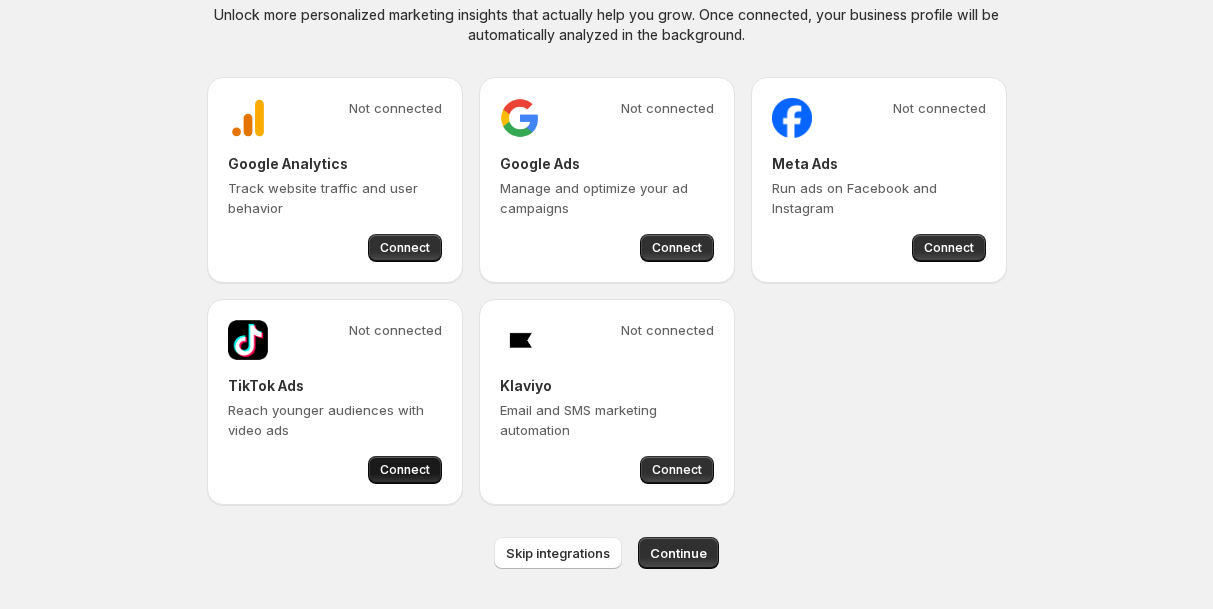 click on "Connect" at bounding box center (405, 470) 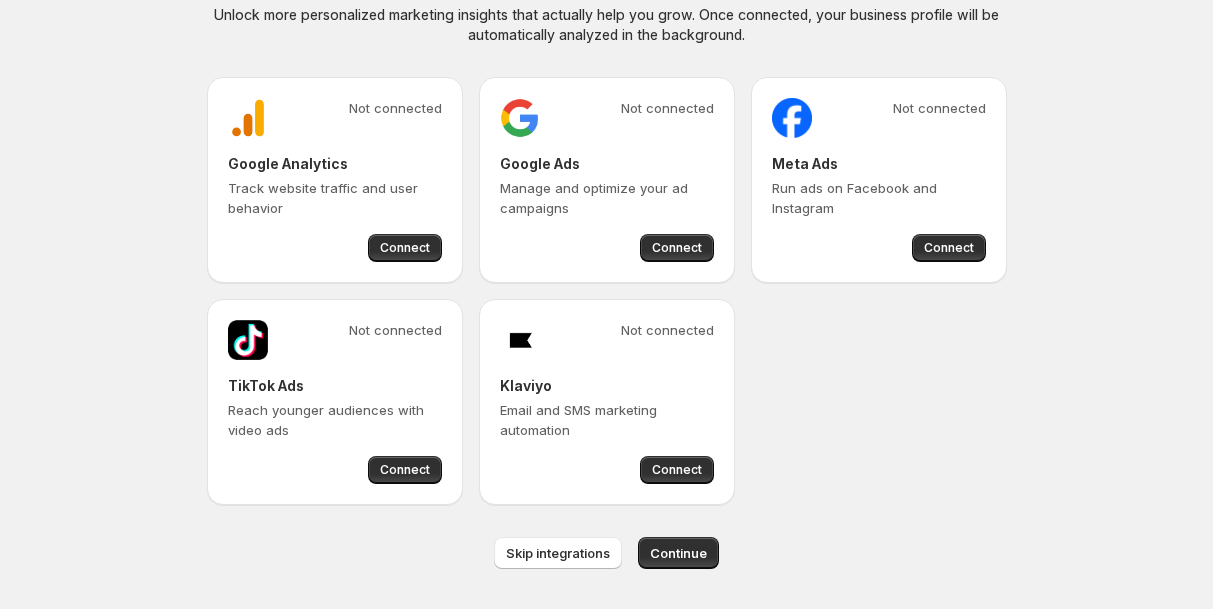 scroll, scrollTop: 87, scrollLeft: 0, axis: vertical 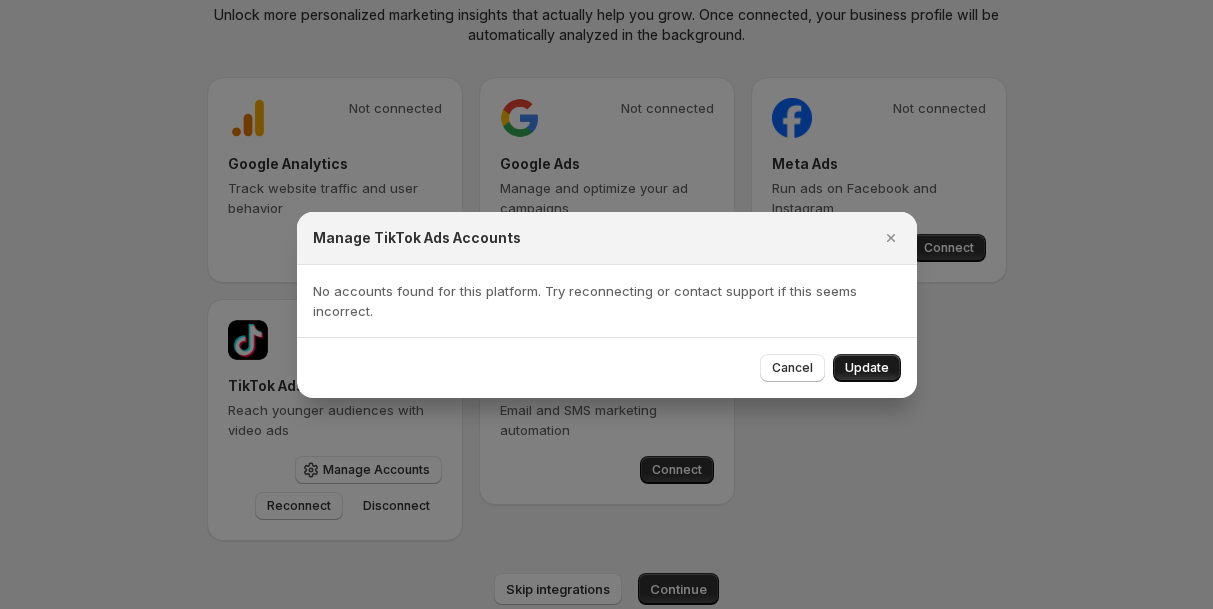 click on "Update" at bounding box center (867, 368) 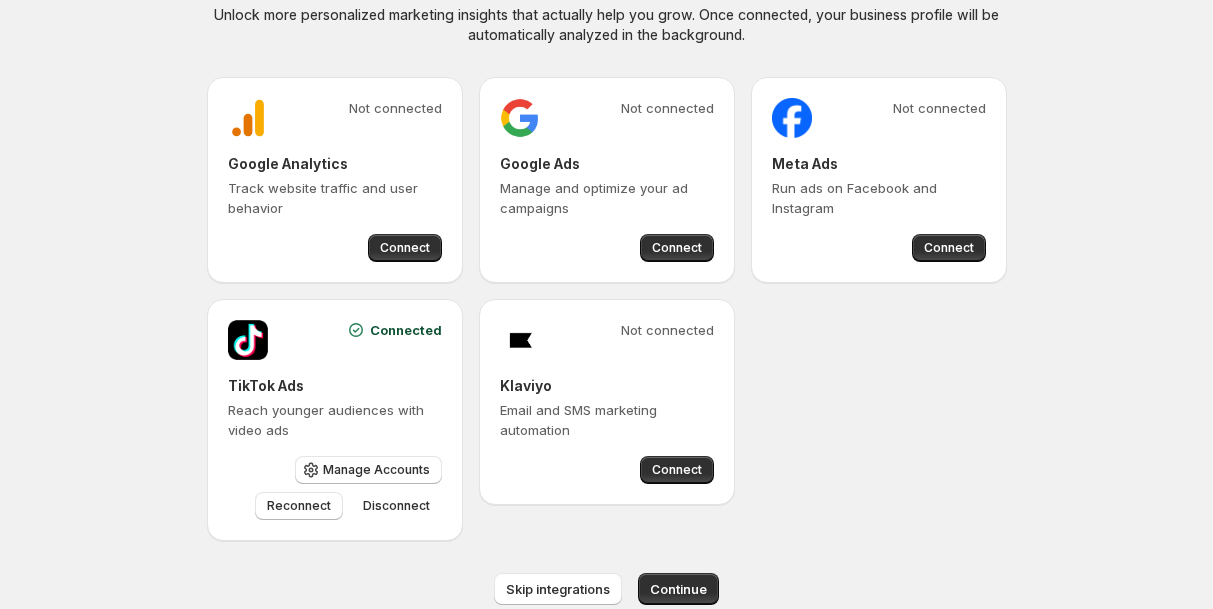 scroll, scrollTop: 123, scrollLeft: 0, axis: vertical 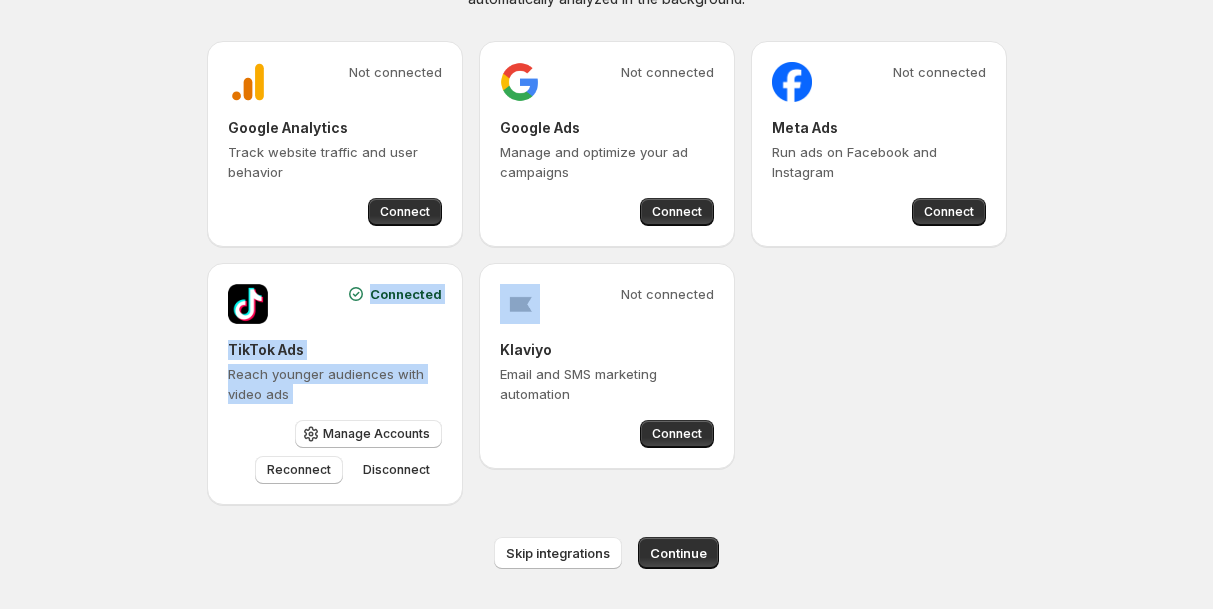 drag, startPoint x: 338, startPoint y: 296, endPoint x: 472, endPoint y: 298, distance: 134.01492 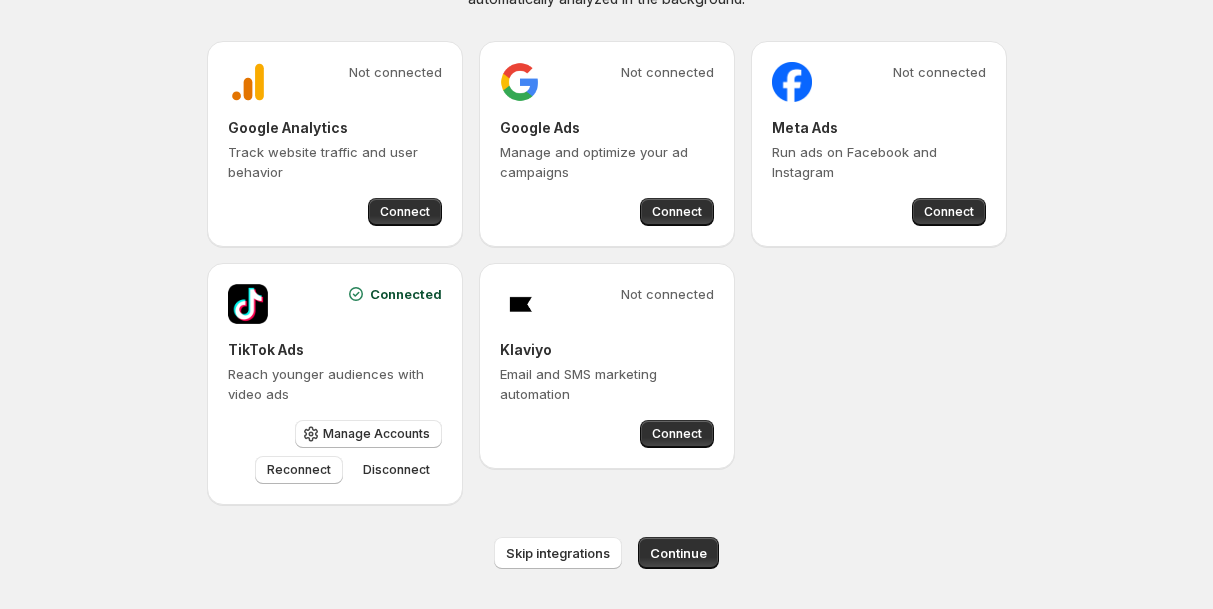 click on "Connected TikTok Ads Reach younger audiences with video ads Manage Accounts Reconnect Disconnect" at bounding box center [335, 384] 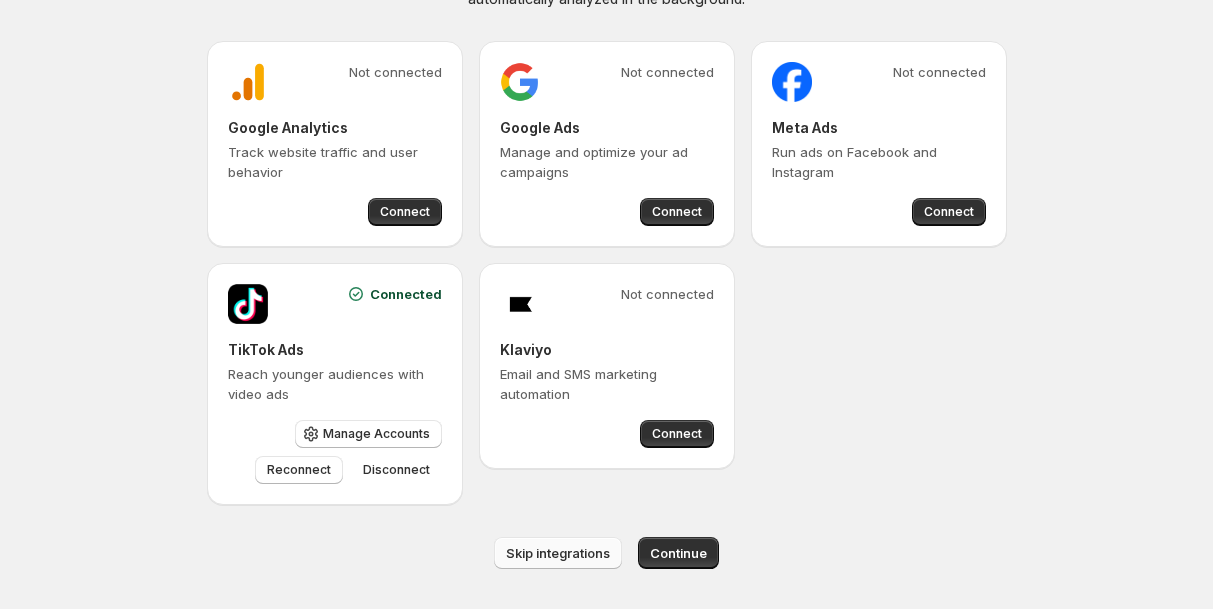 click on "Skip integrations" at bounding box center [558, 553] 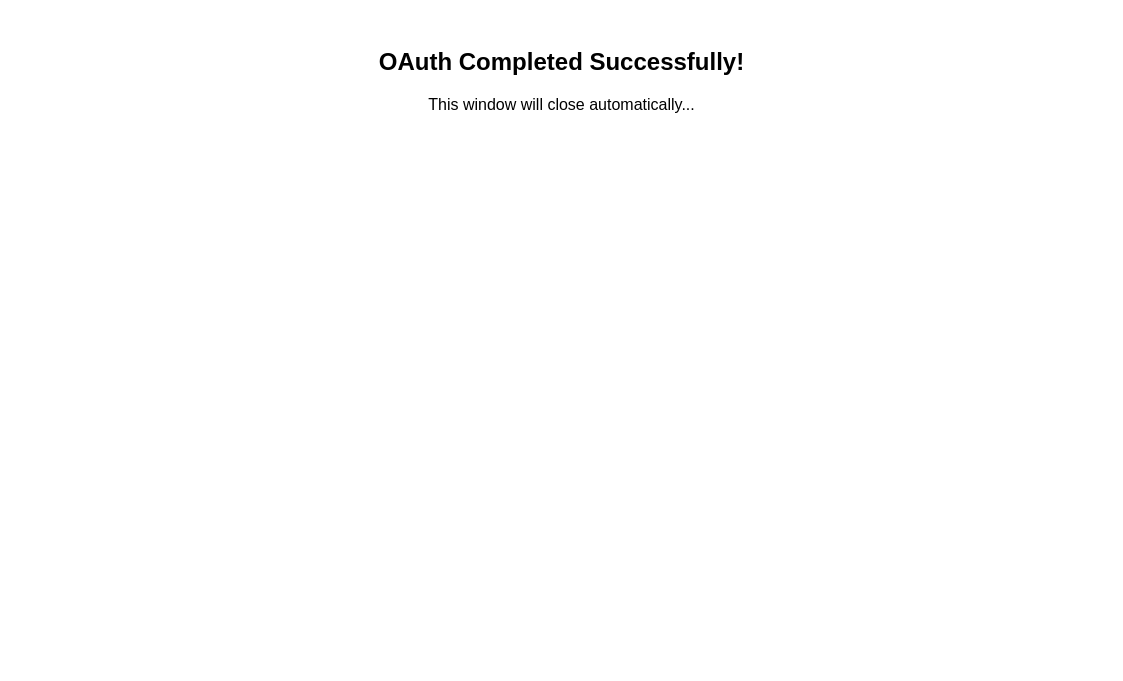 scroll, scrollTop: 0, scrollLeft: 0, axis: both 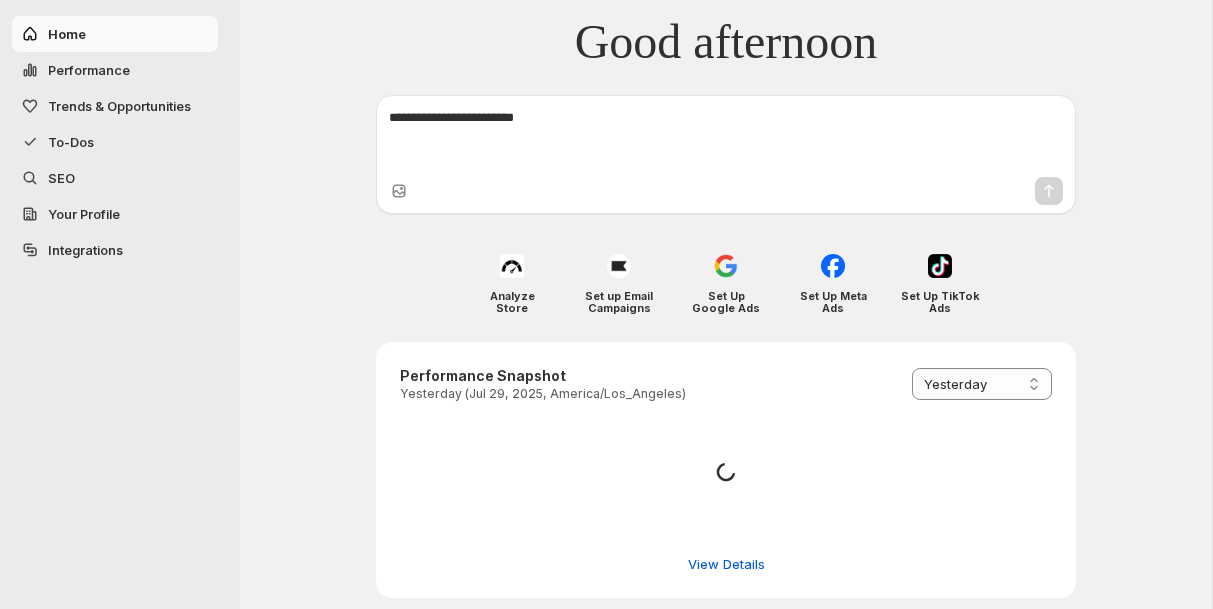 select on "*********" 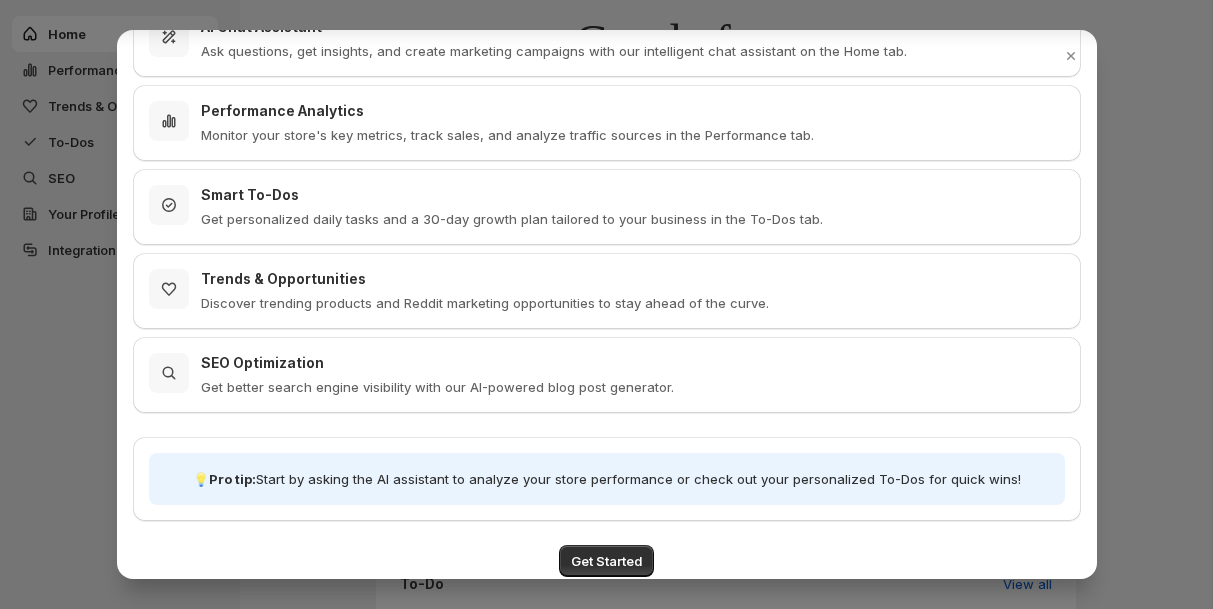 scroll, scrollTop: 239, scrollLeft: 0, axis: vertical 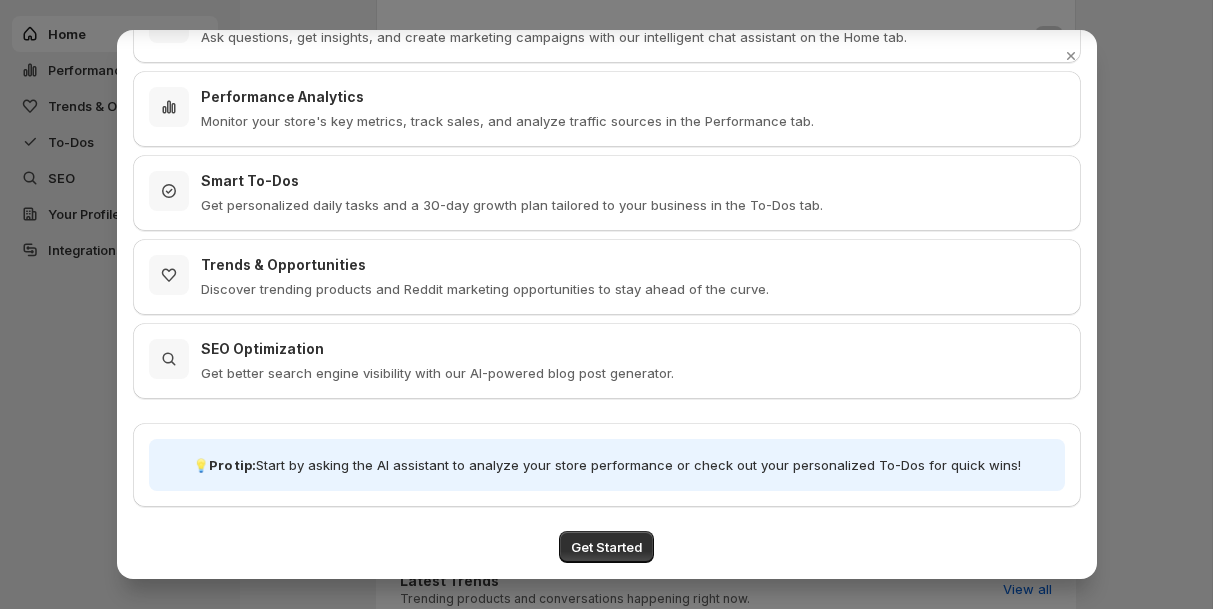 drag, startPoint x: 206, startPoint y: 467, endPoint x: 1077, endPoint y: 495, distance: 871.44995 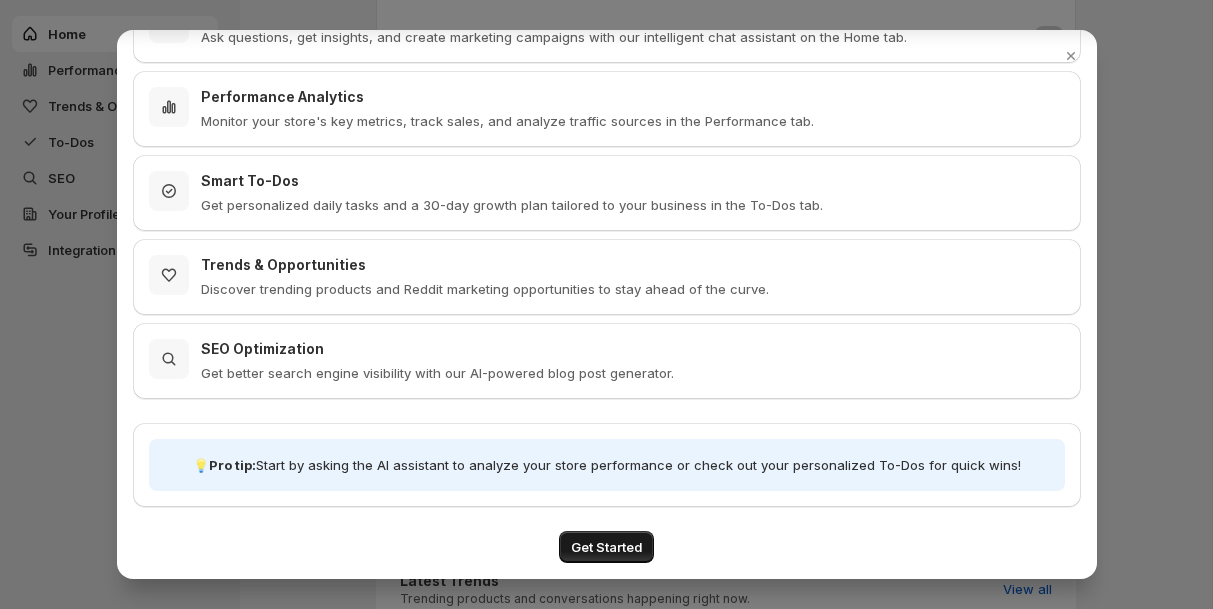 click on "Get Started" at bounding box center (606, 547) 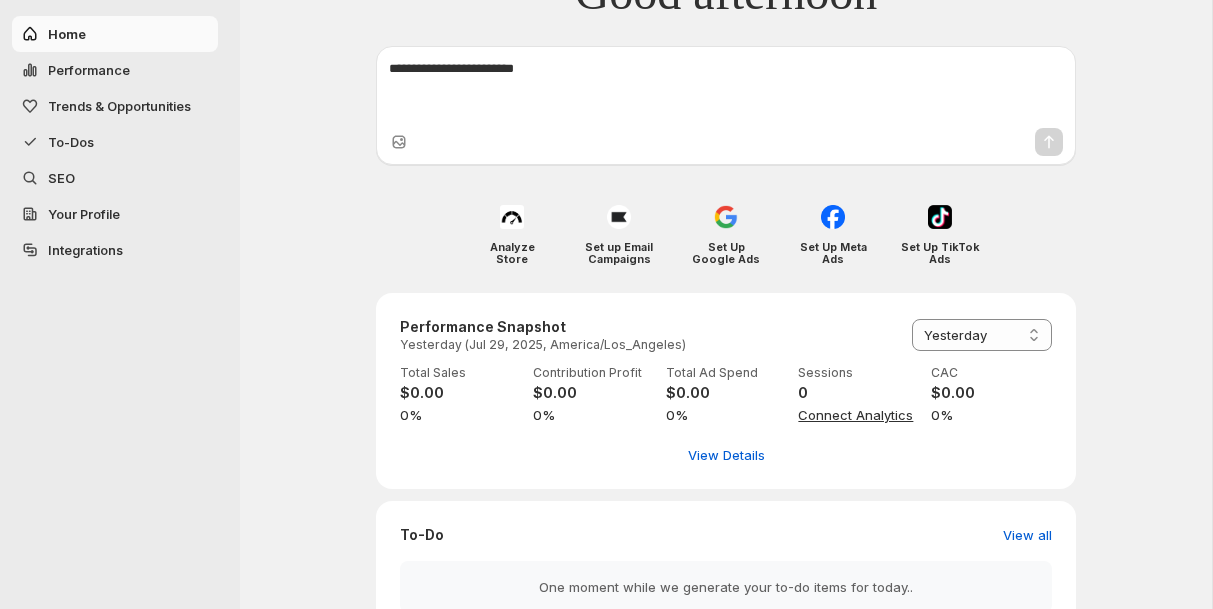 scroll, scrollTop: 0, scrollLeft: 0, axis: both 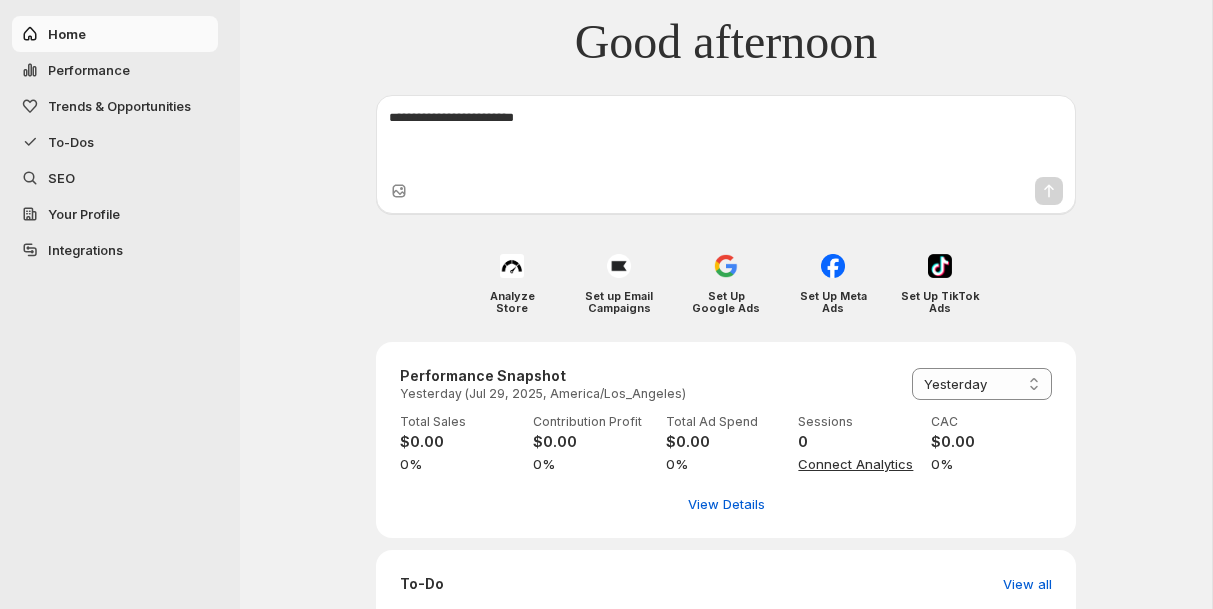 click at bounding box center (726, 138) 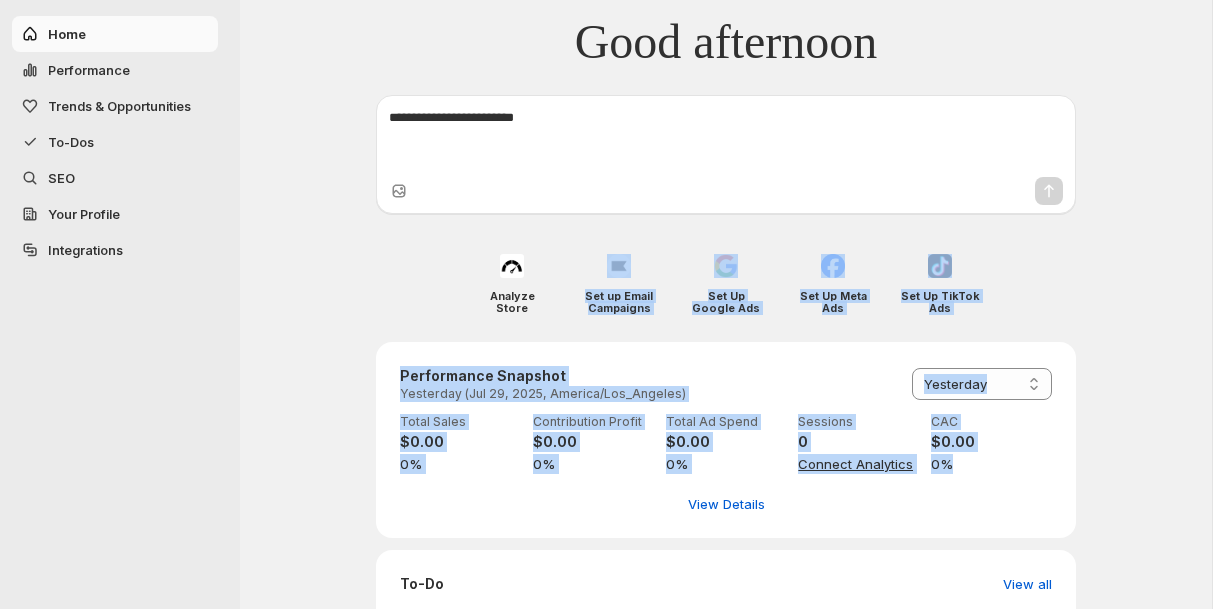 drag, startPoint x: 348, startPoint y: 333, endPoint x: 1107, endPoint y: 474, distance: 771.9858 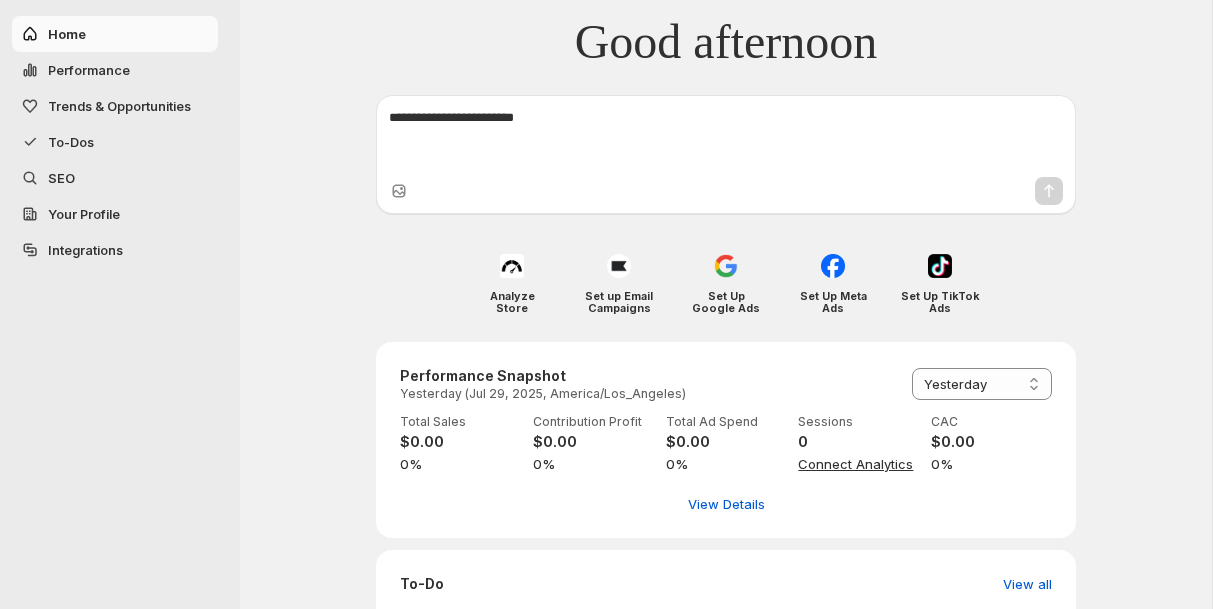 click at bounding box center (726, 138) 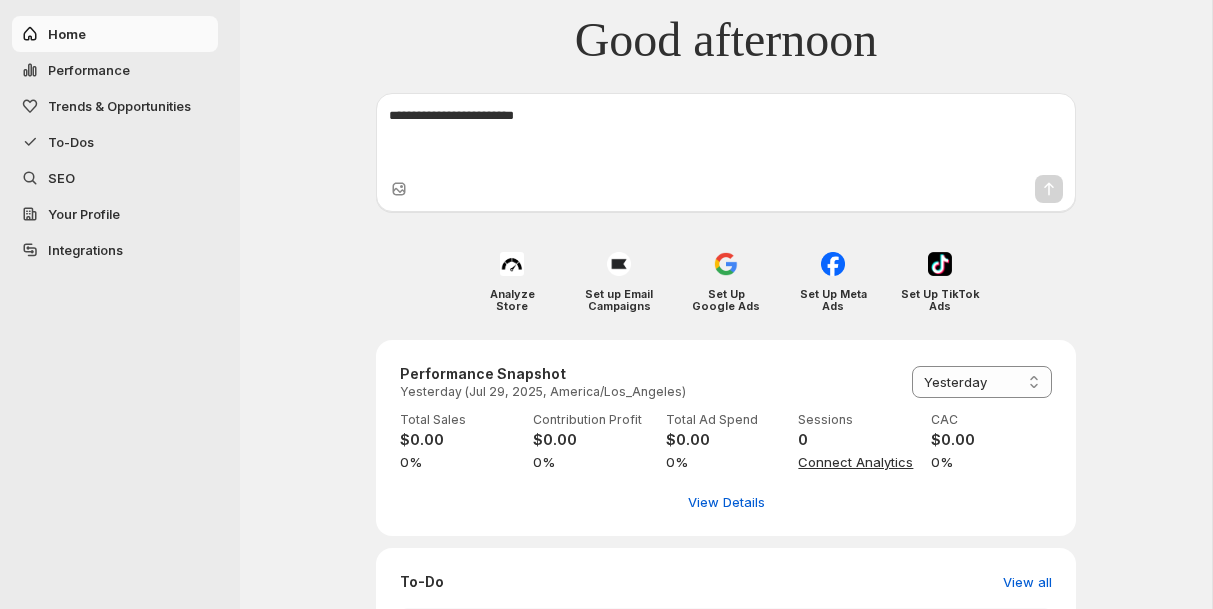 scroll, scrollTop: 0, scrollLeft: 0, axis: both 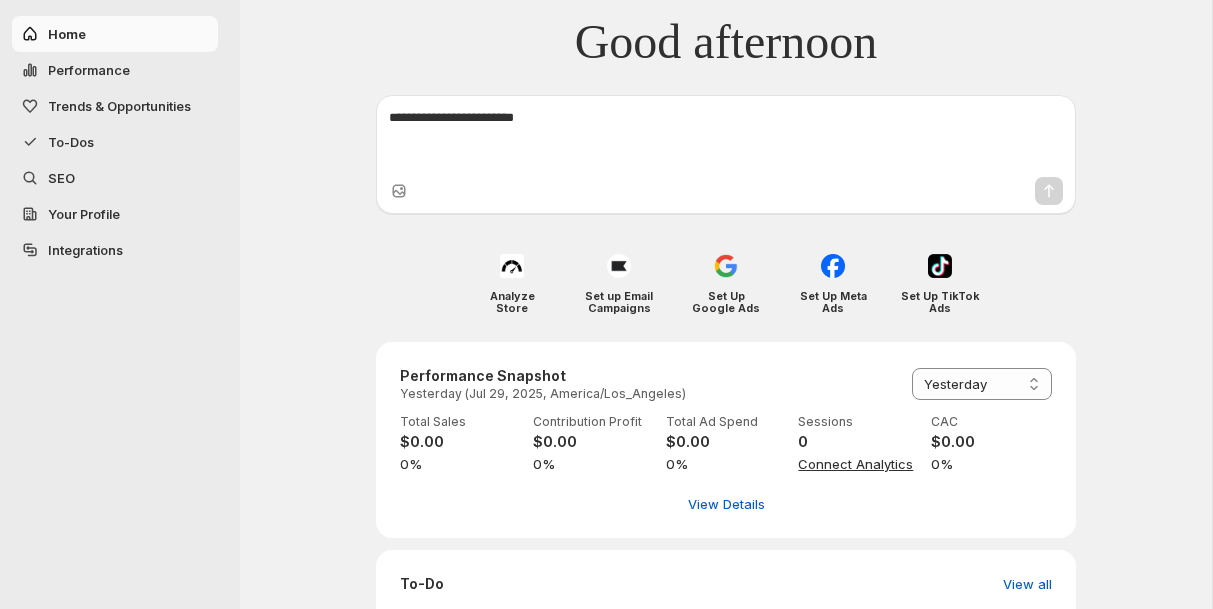 click at bounding box center (726, 138) 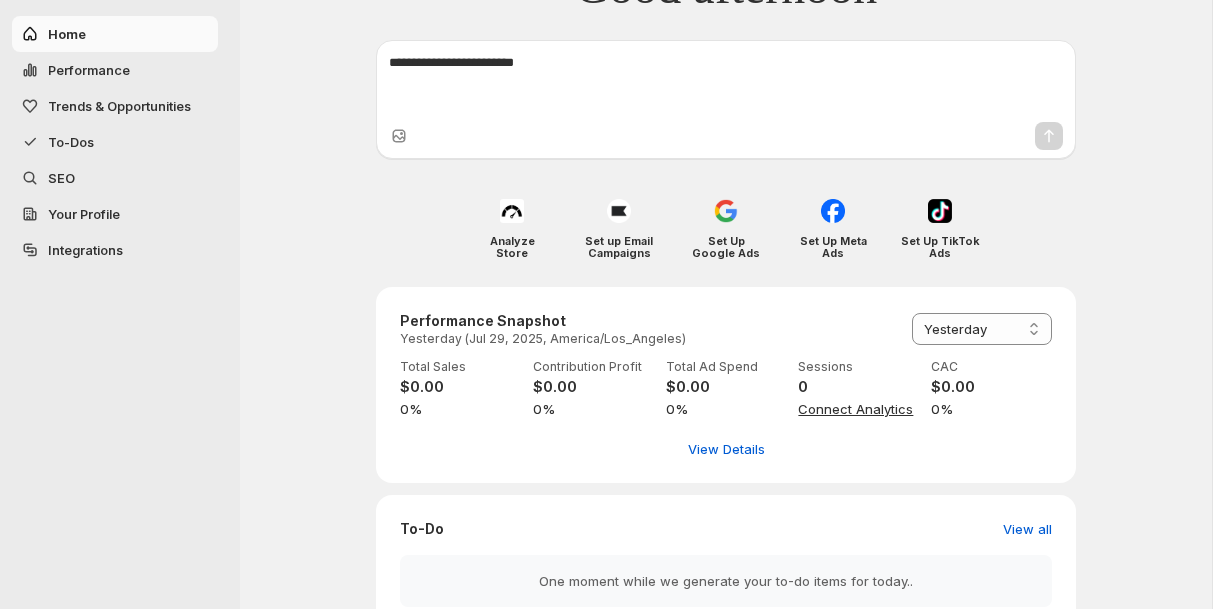 scroll, scrollTop: 0, scrollLeft: 0, axis: both 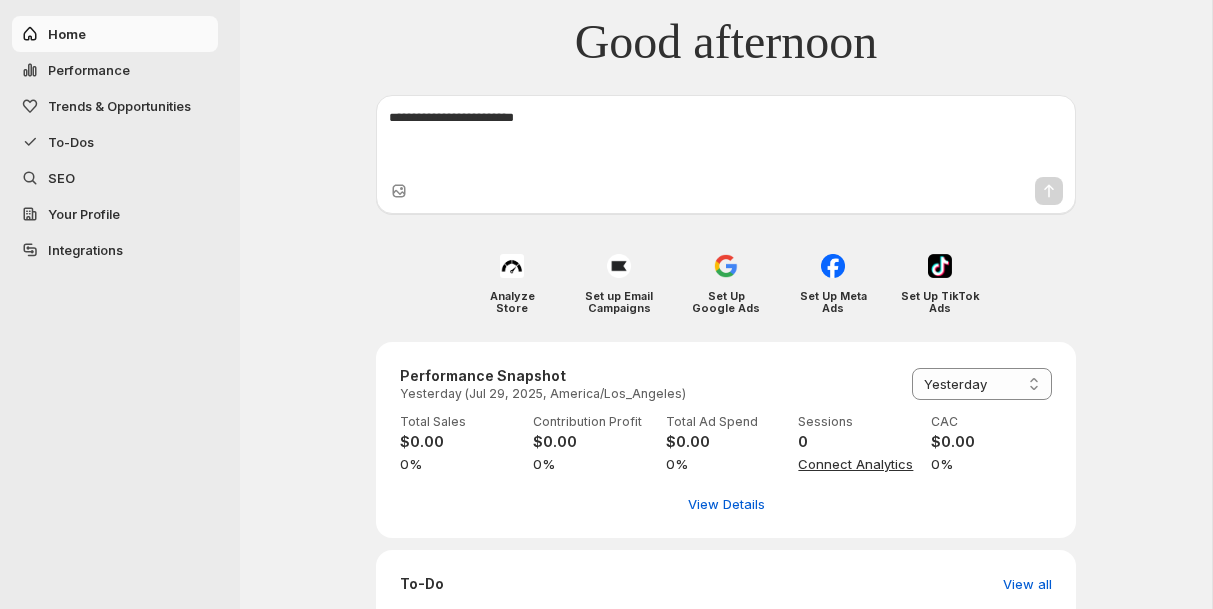 click at bounding box center [726, 138] 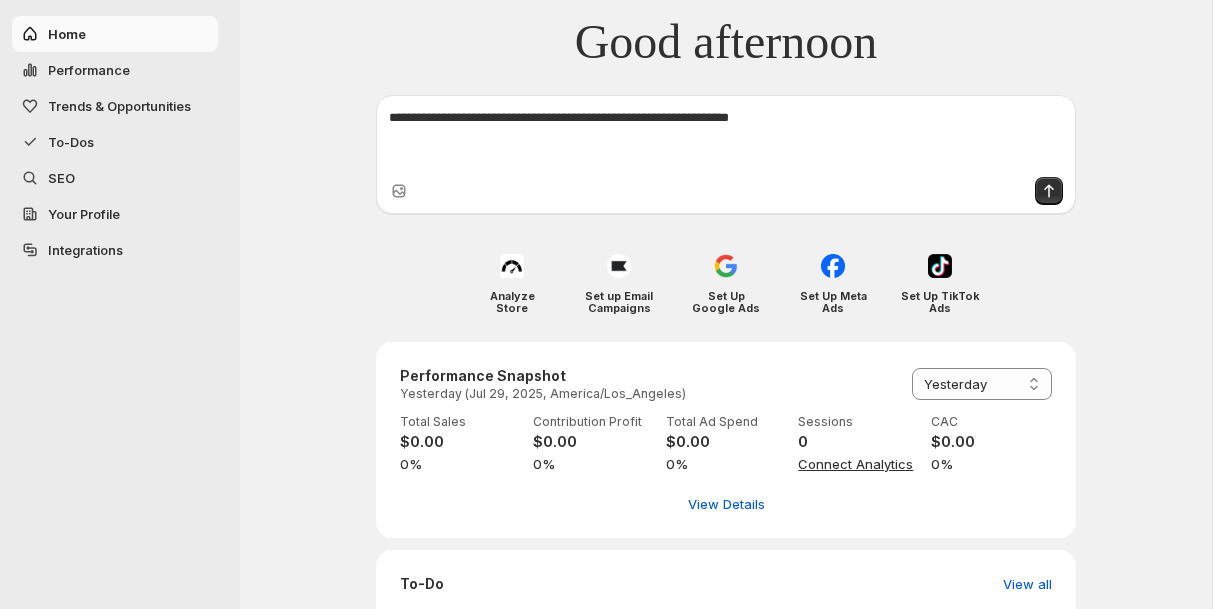type on "**********" 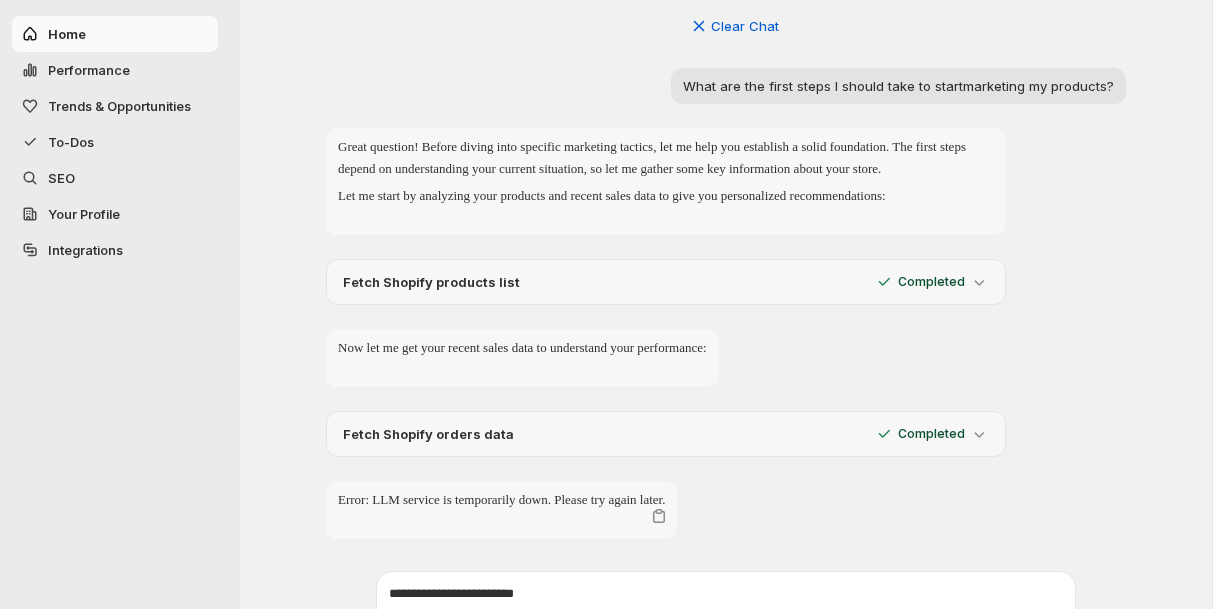 scroll, scrollTop: 90, scrollLeft: 0, axis: vertical 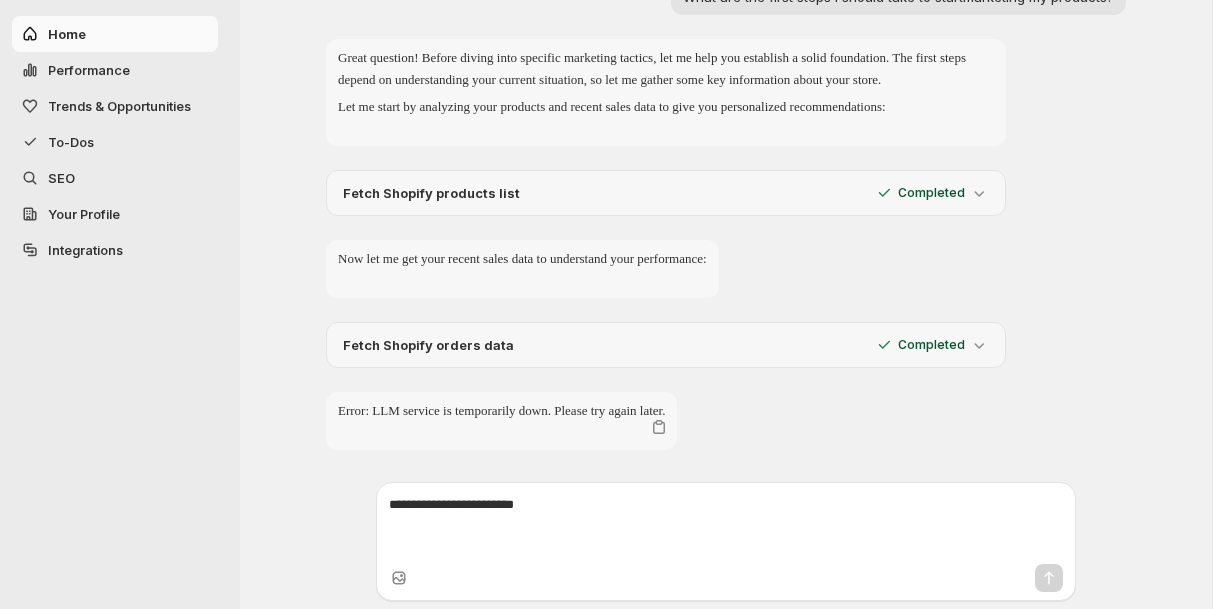 drag, startPoint x: 82, startPoint y: 149, endPoint x: 543, endPoint y: 264, distance: 475.12735 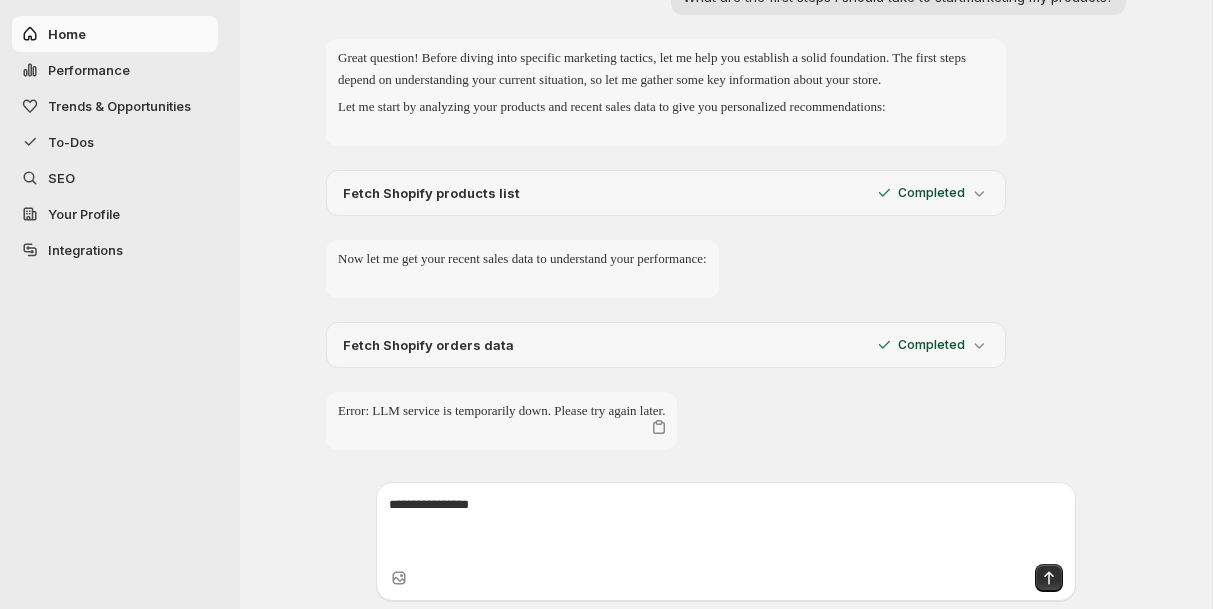 type on "**********" 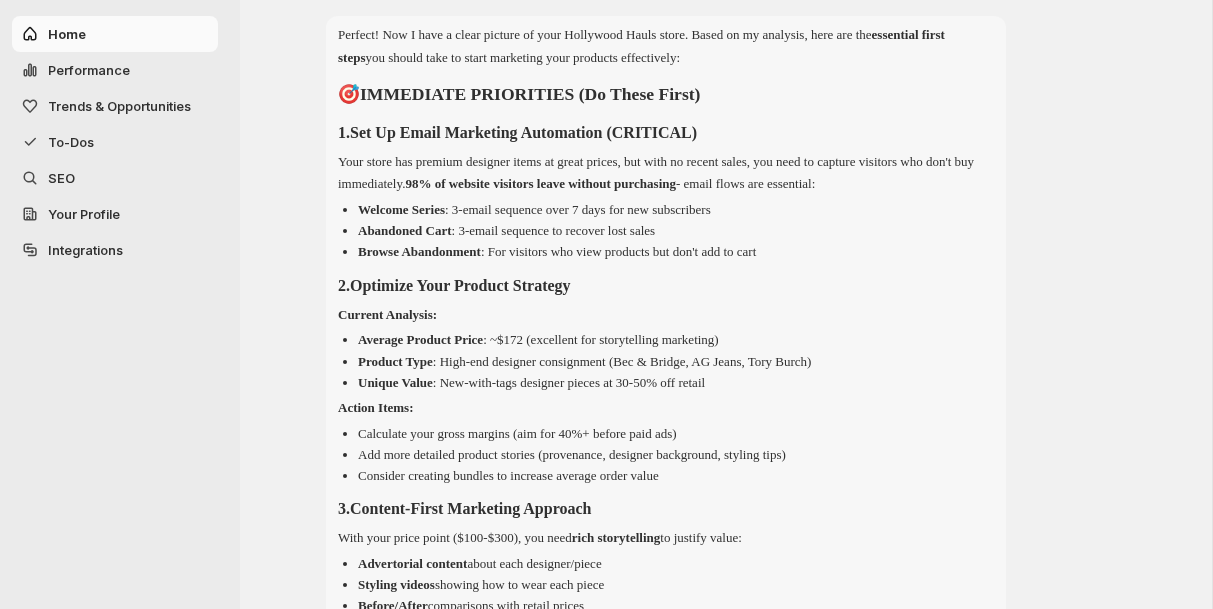 scroll, scrollTop: 923, scrollLeft: 0, axis: vertical 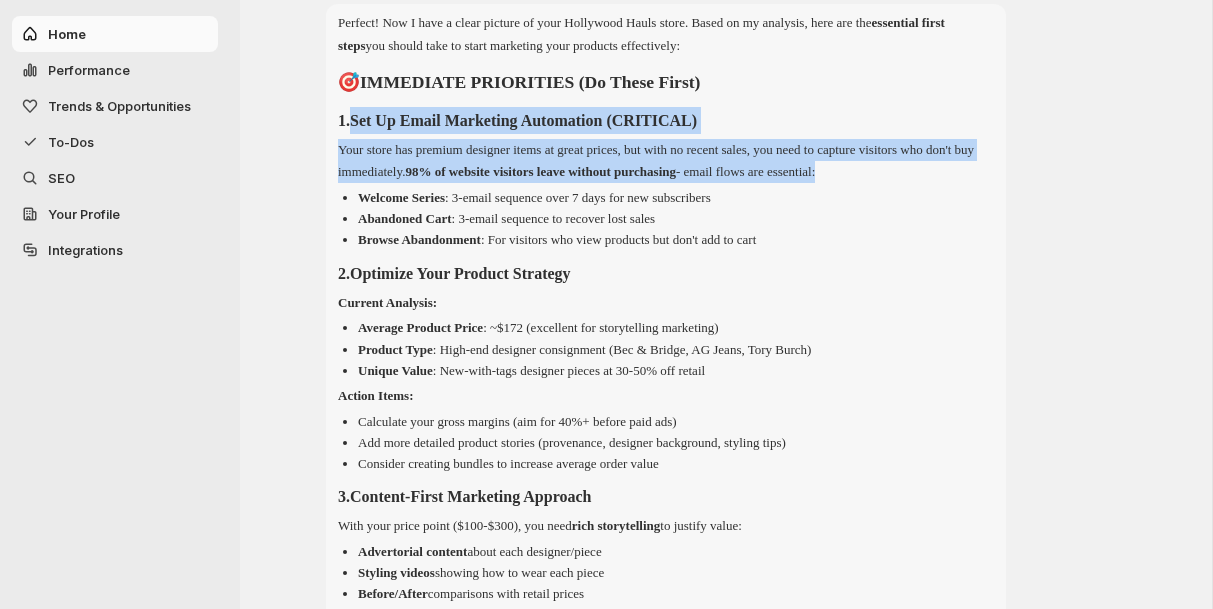 drag, startPoint x: 350, startPoint y: 124, endPoint x: 553, endPoint y: 187, distance: 212.55116 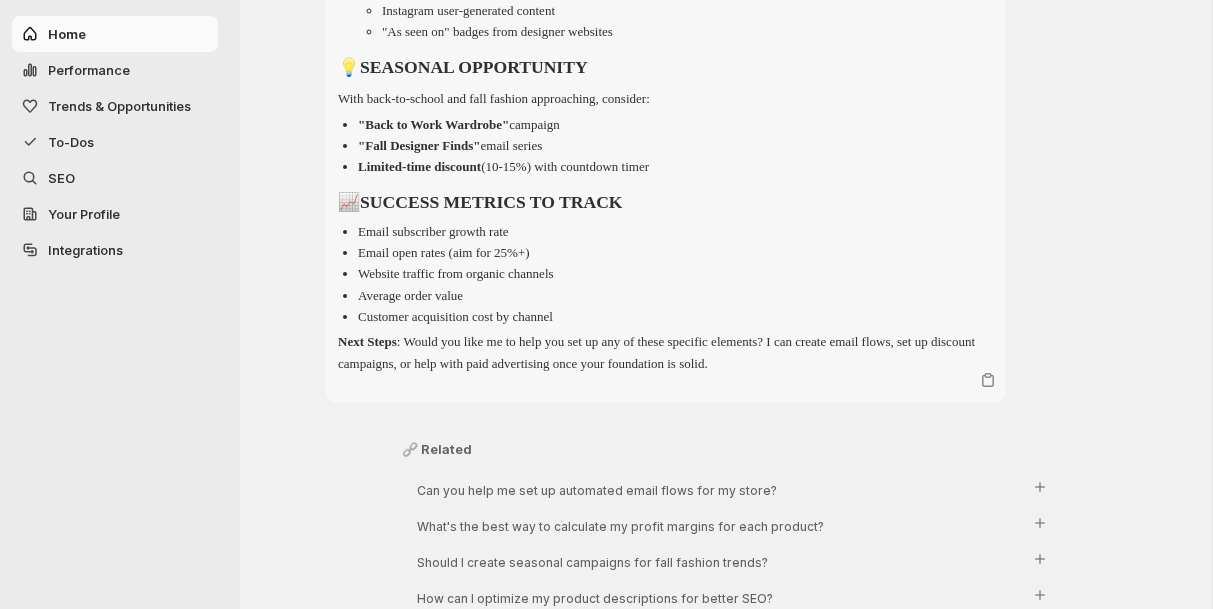 scroll, scrollTop: 2308, scrollLeft: 0, axis: vertical 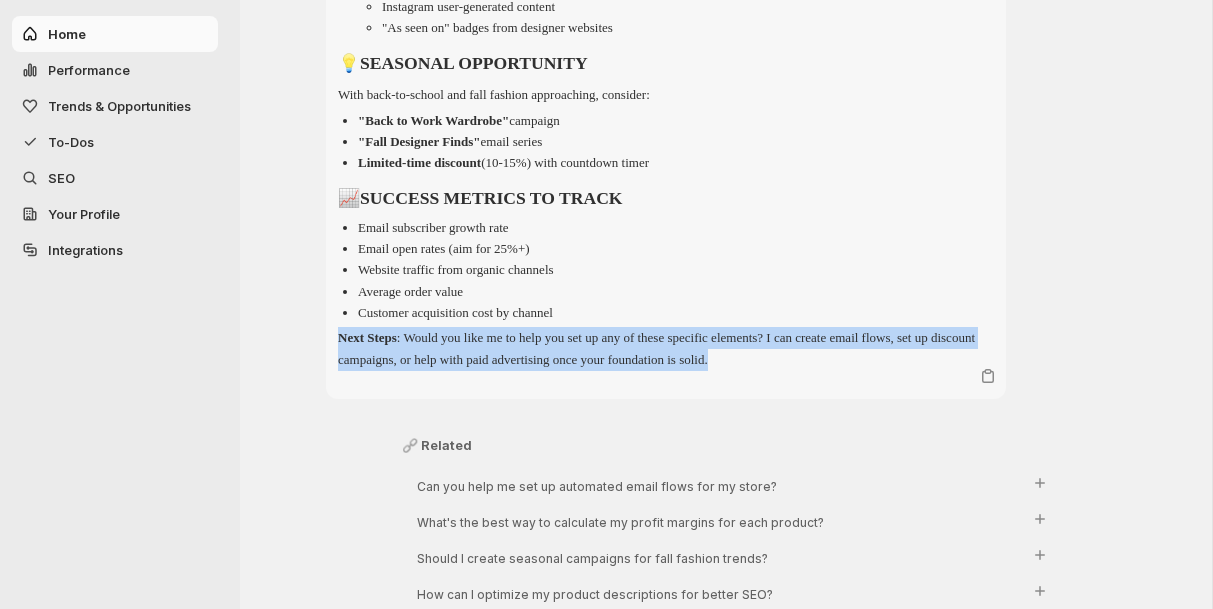 drag, startPoint x: 338, startPoint y: 338, endPoint x: 820, endPoint y: 352, distance: 482.20328 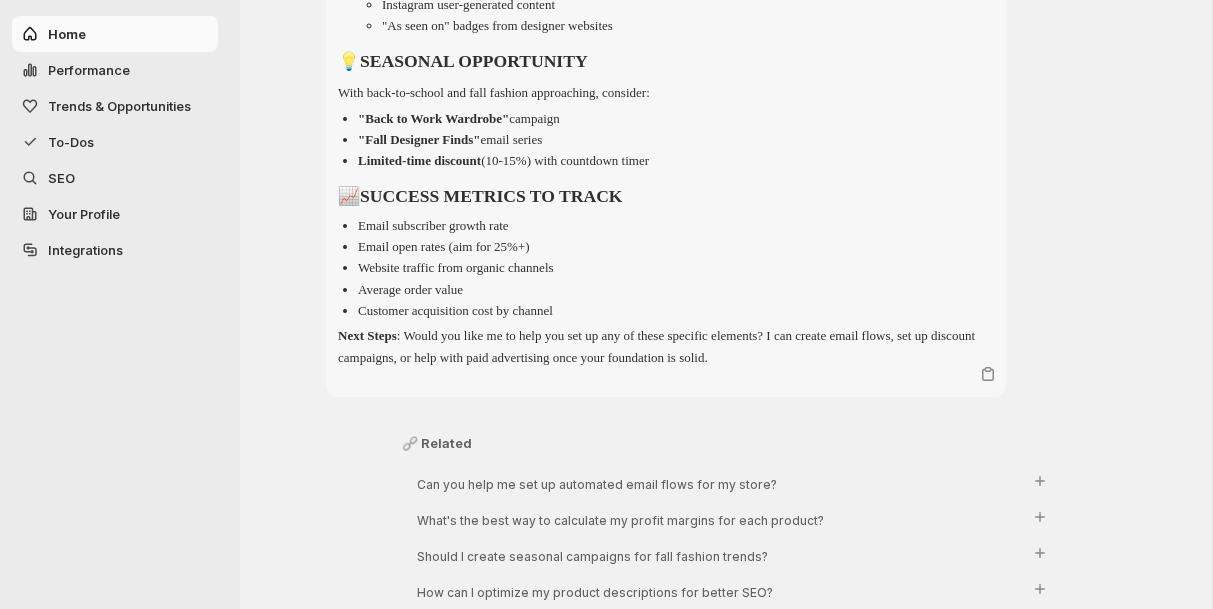 scroll, scrollTop: 2482, scrollLeft: 0, axis: vertical 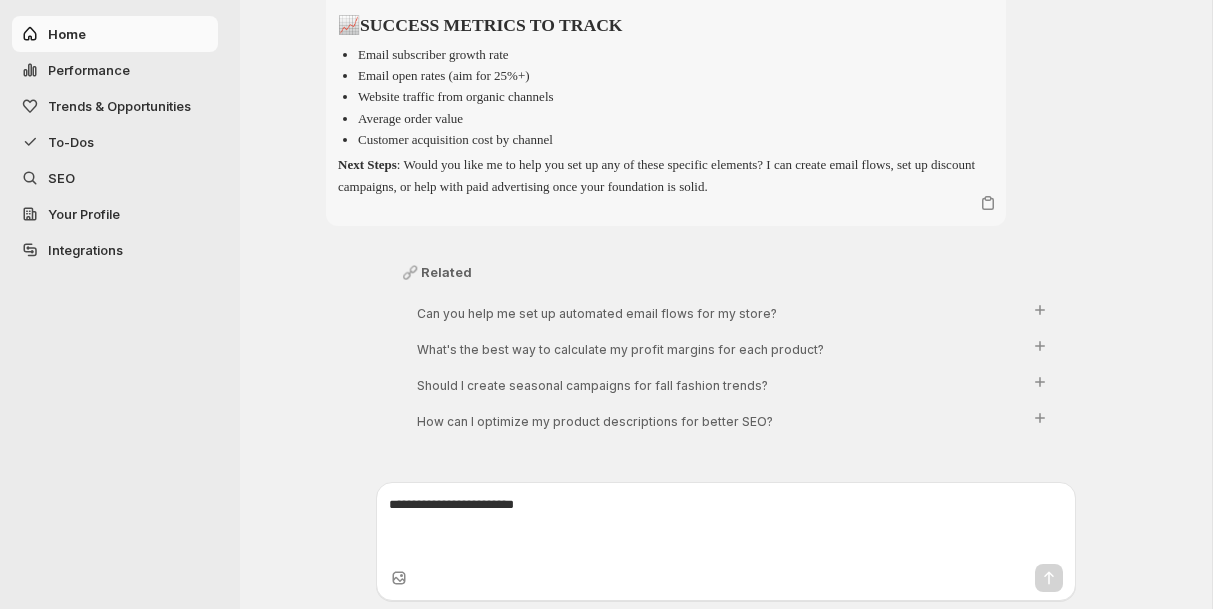 click at bounding box center (726, 525) 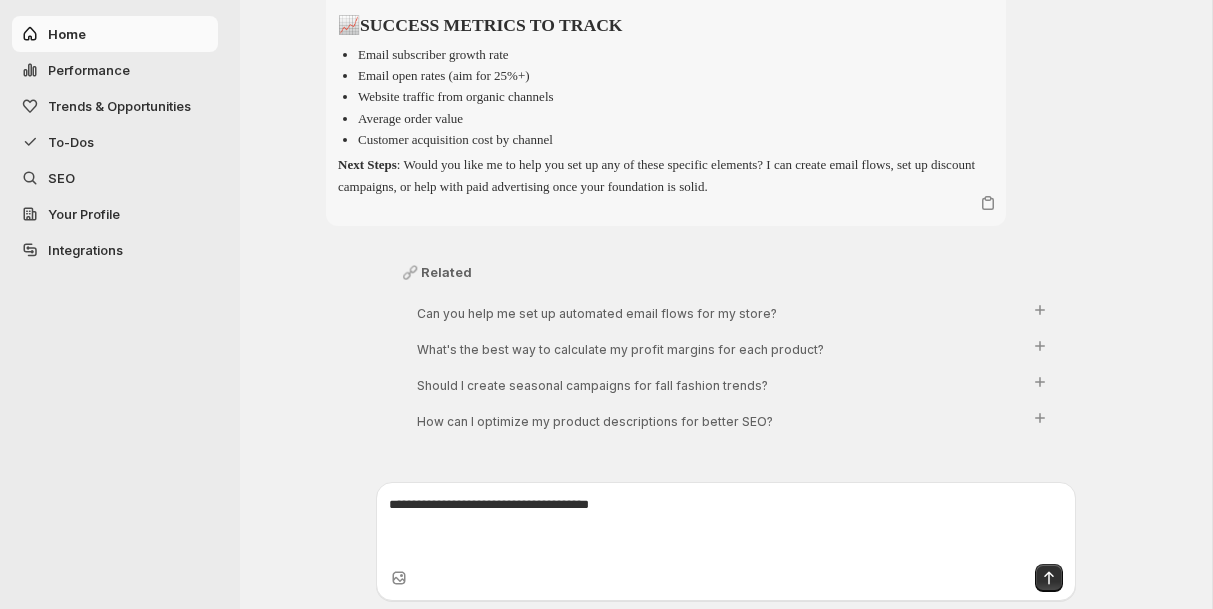 type on "**********" 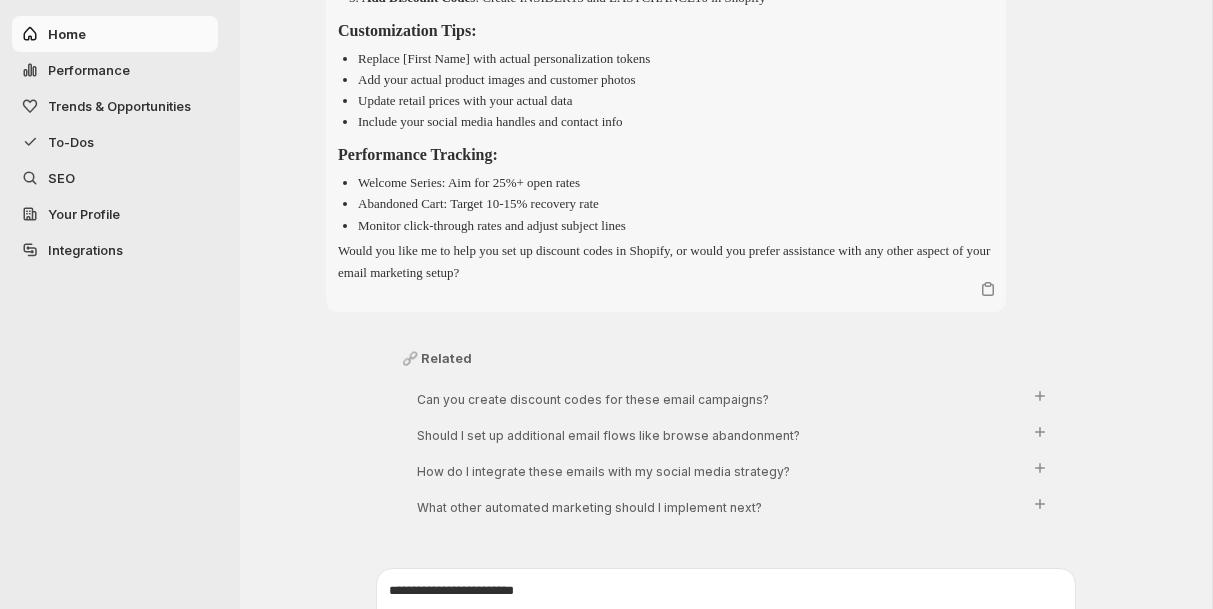 scroll, scrollTop: 7045, scrollLeft: 0, axis: vertical 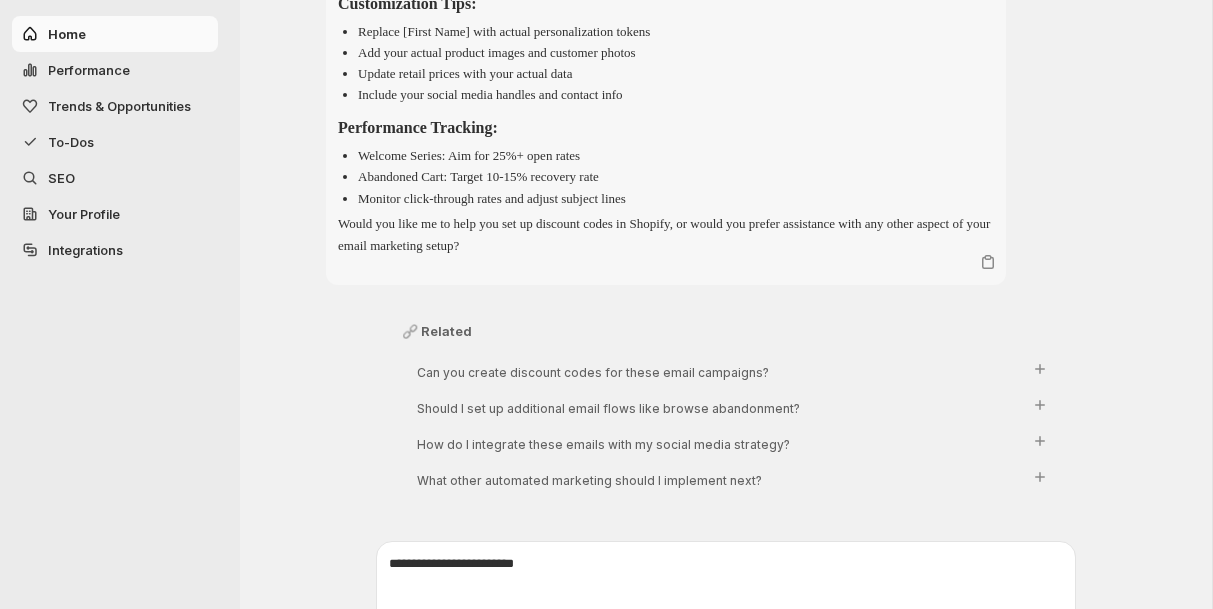 click at bounding box center (726, 584) 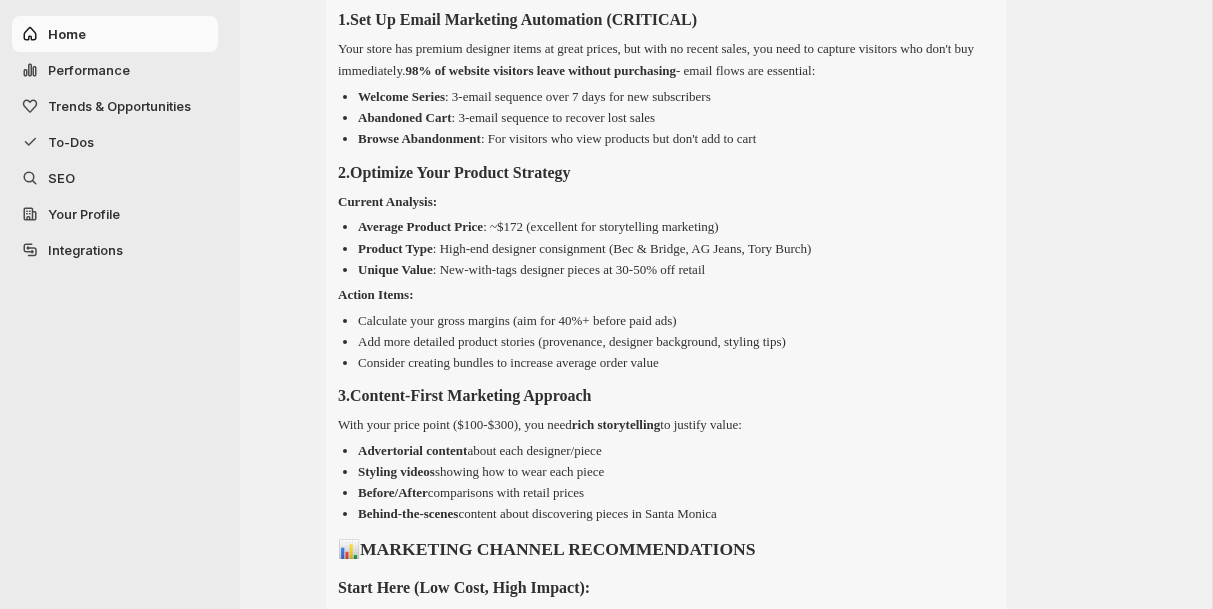 scroll, scrollTop: 1025, scrollLeft: 0, axis: vertical 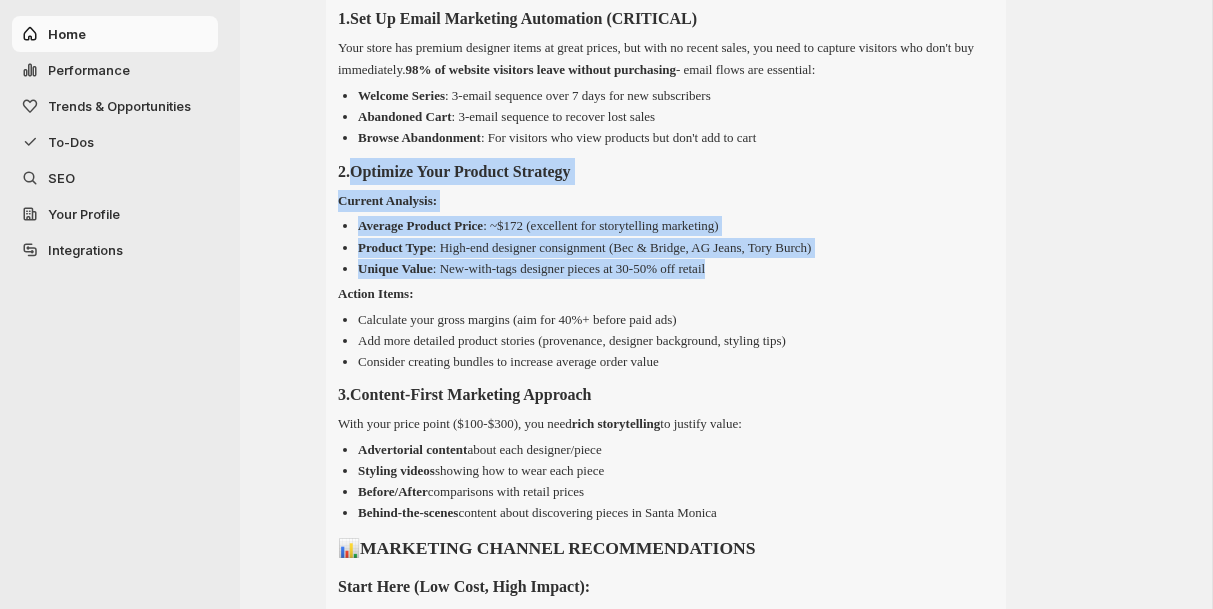 drag, startPoint x: 361, startPoint y: 172, endPoint x: 782, endPoint y: 261, distance: 430.30453 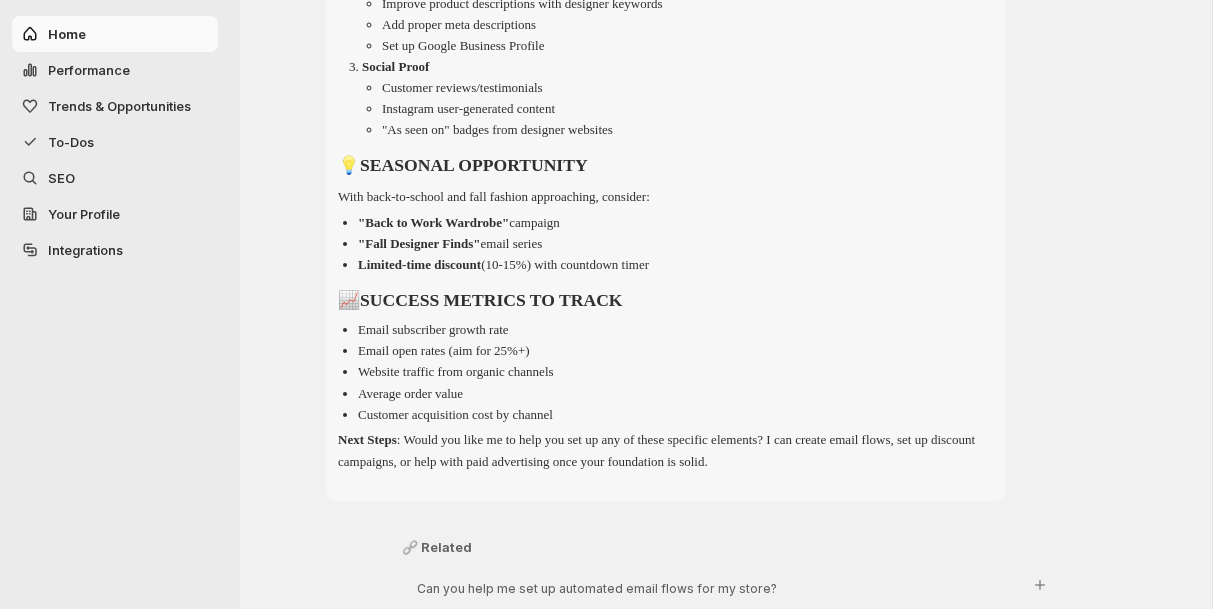 scroll, scrollTop: 2203, scrollLeft: 0, axis: vertical 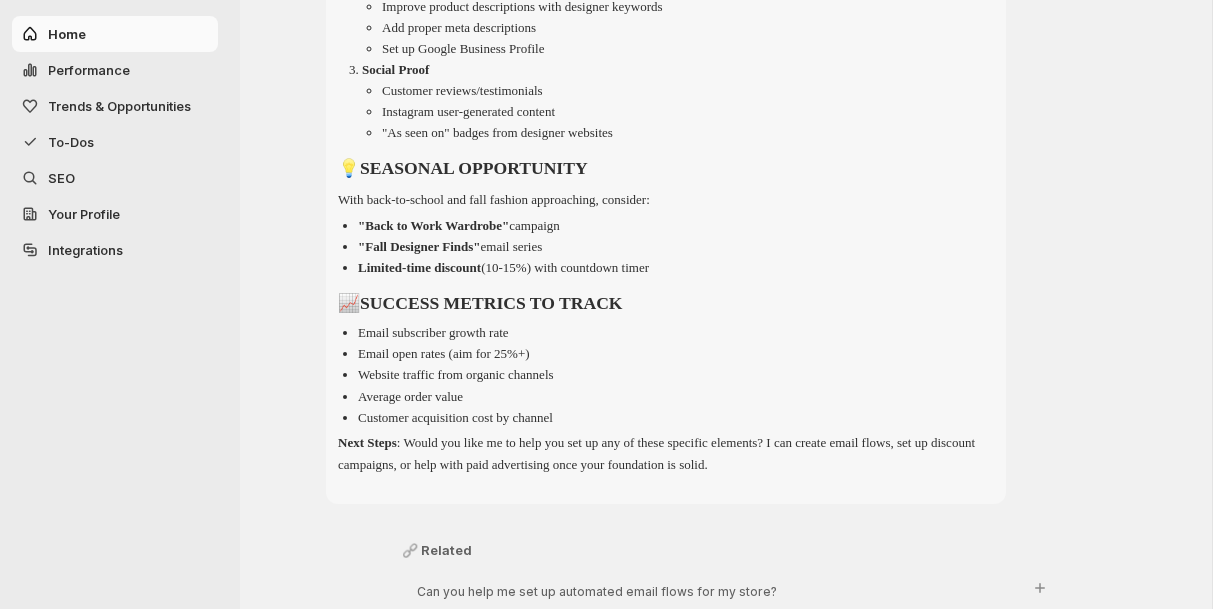 click on "To-Dos" at bounding box center (71, 142) 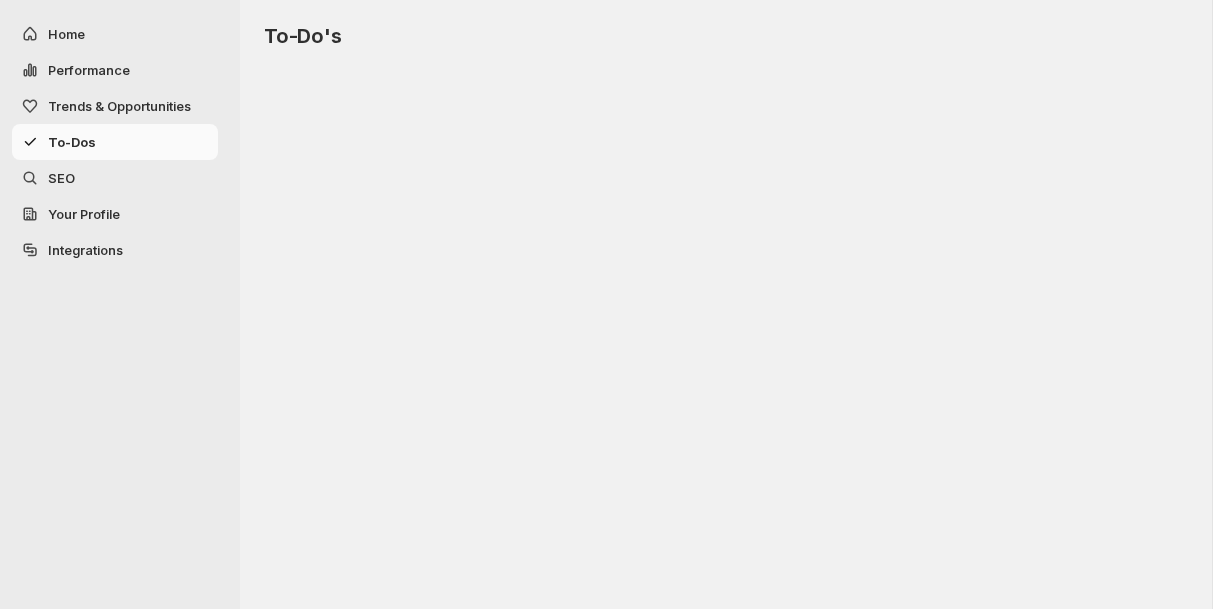 scroll, scrollTop: 0, scrollLeft: 0, axis: both 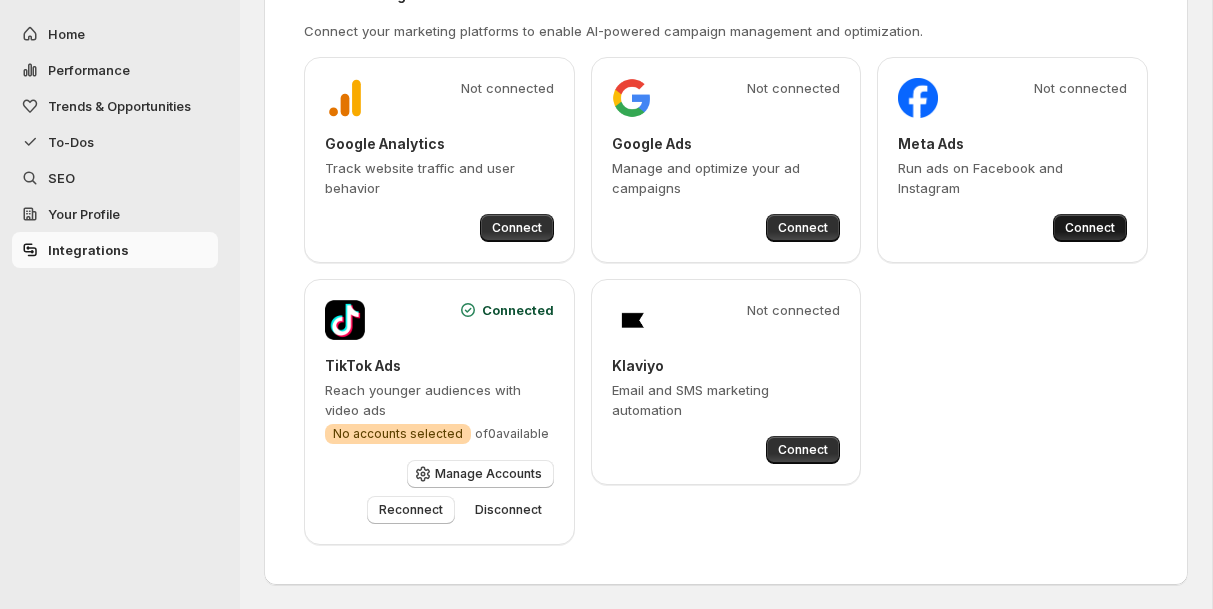 click on "Connect" at bounding box center [1090, 228] 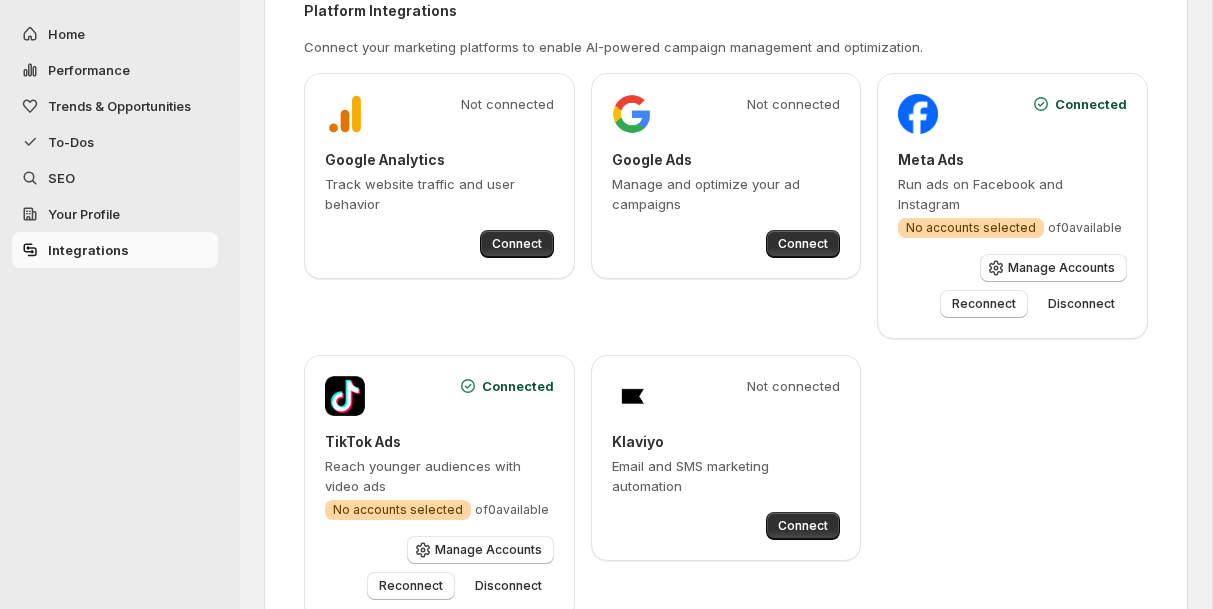 scroll, scrollTop: 0, scrollLeft: 0, axis: both 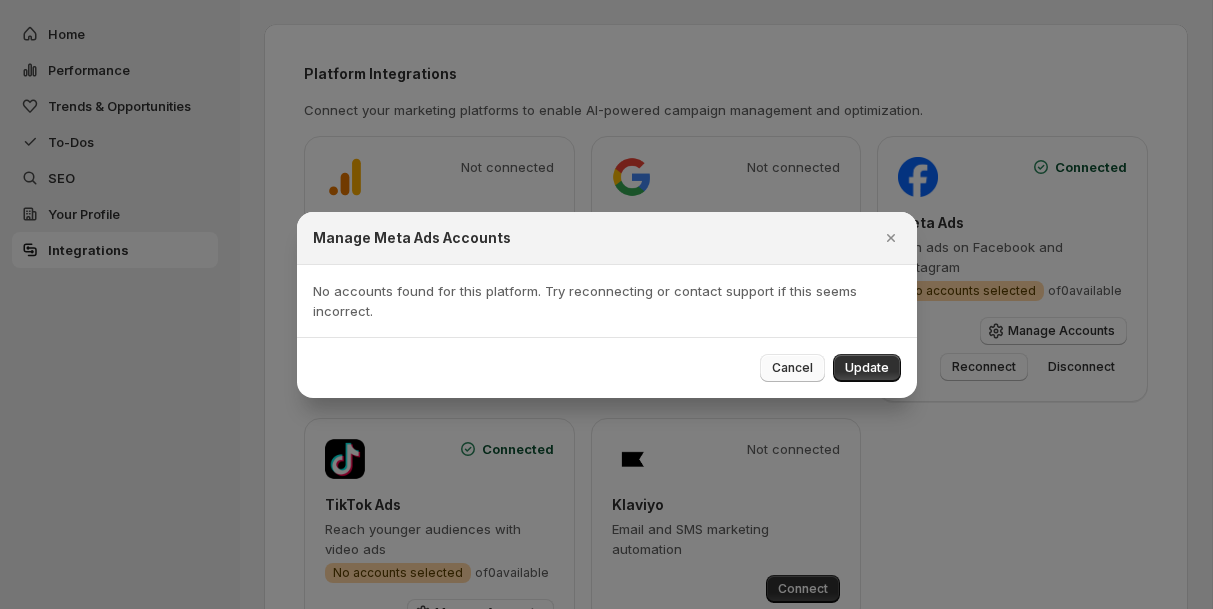 click on "Cancel" at bounding box center [792, 368] 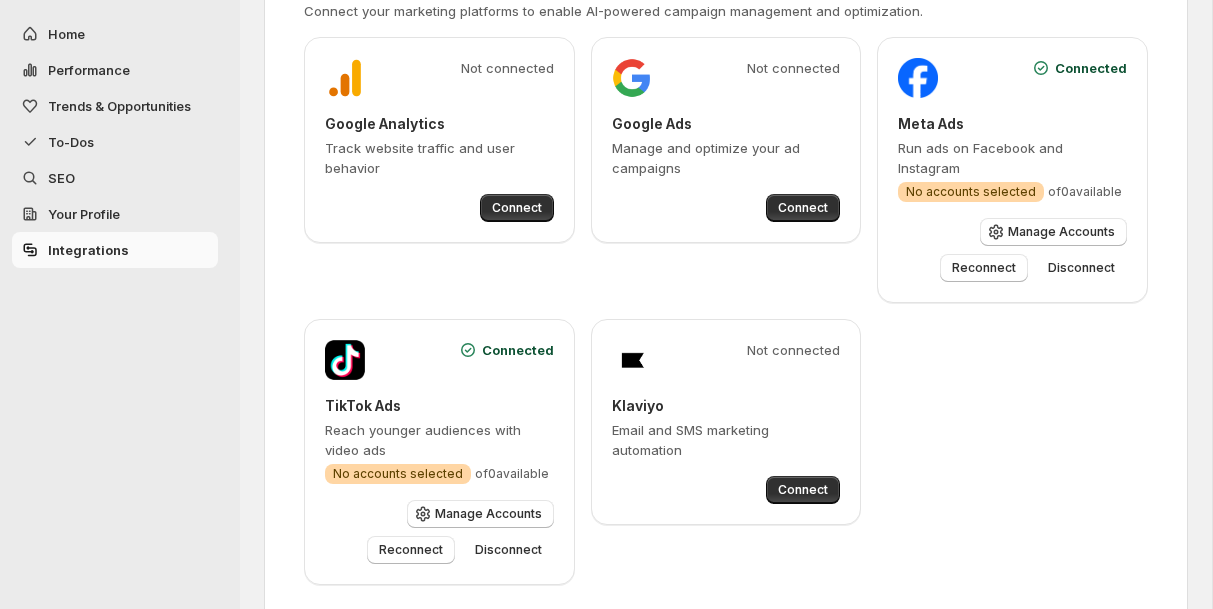 scroll, scrollTop: 119, scrollLeft: 0, axis: vertical 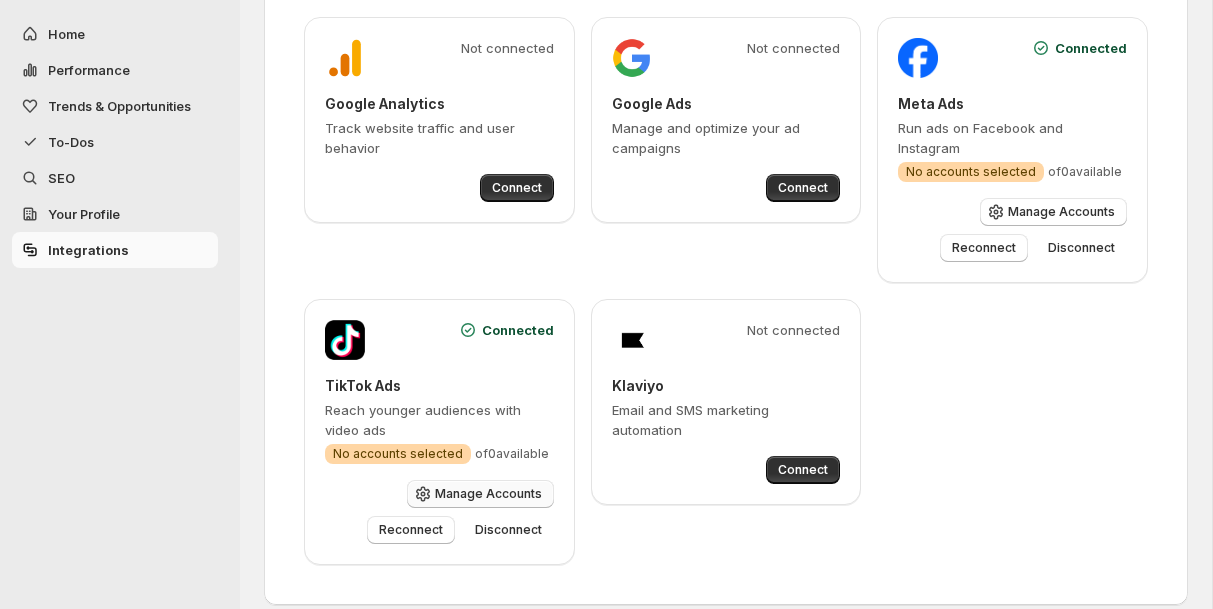 click on "Manage Accounts" at bounding box center [488, 494] 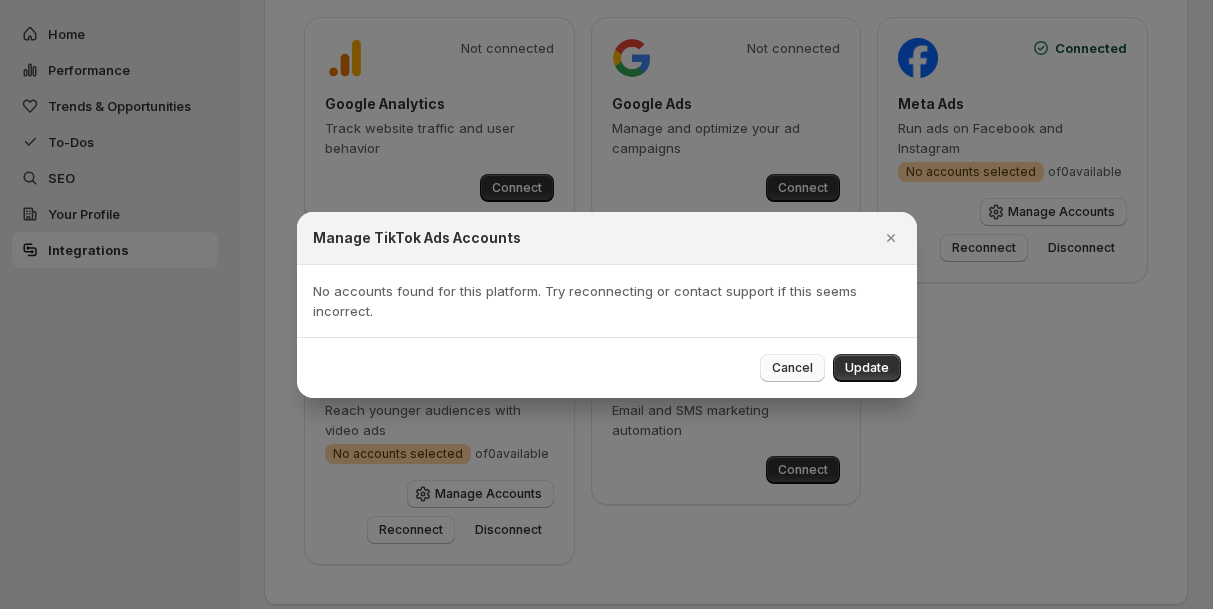 click on "Cancel" at bounding box center [792, 368] 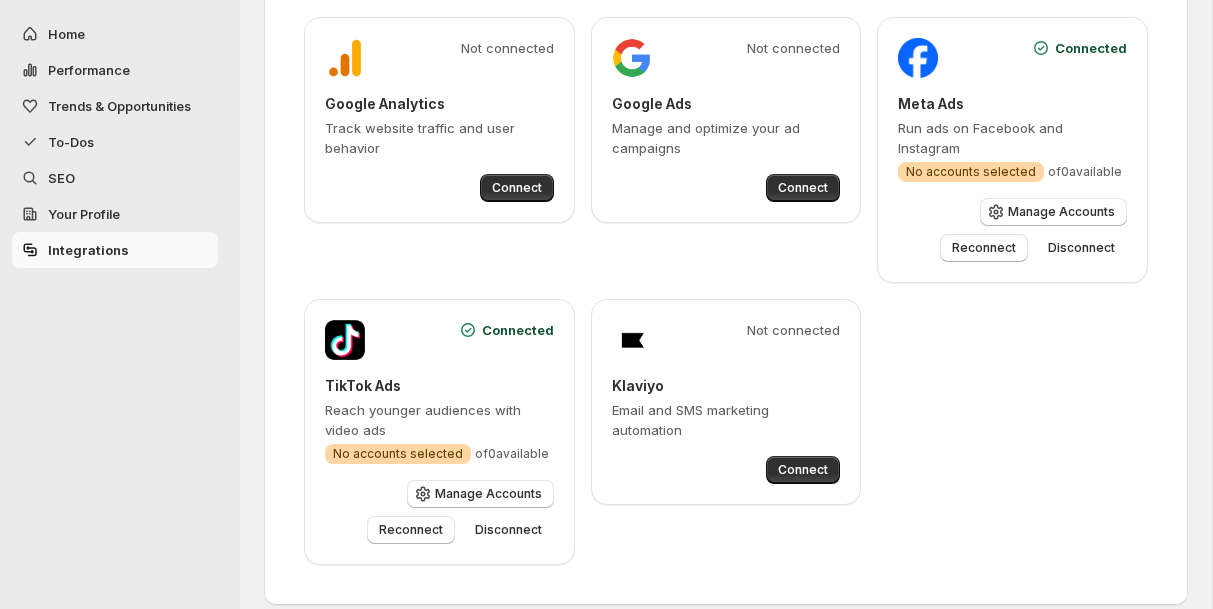 click on "Your Profile" at bounding box center (84, 214) 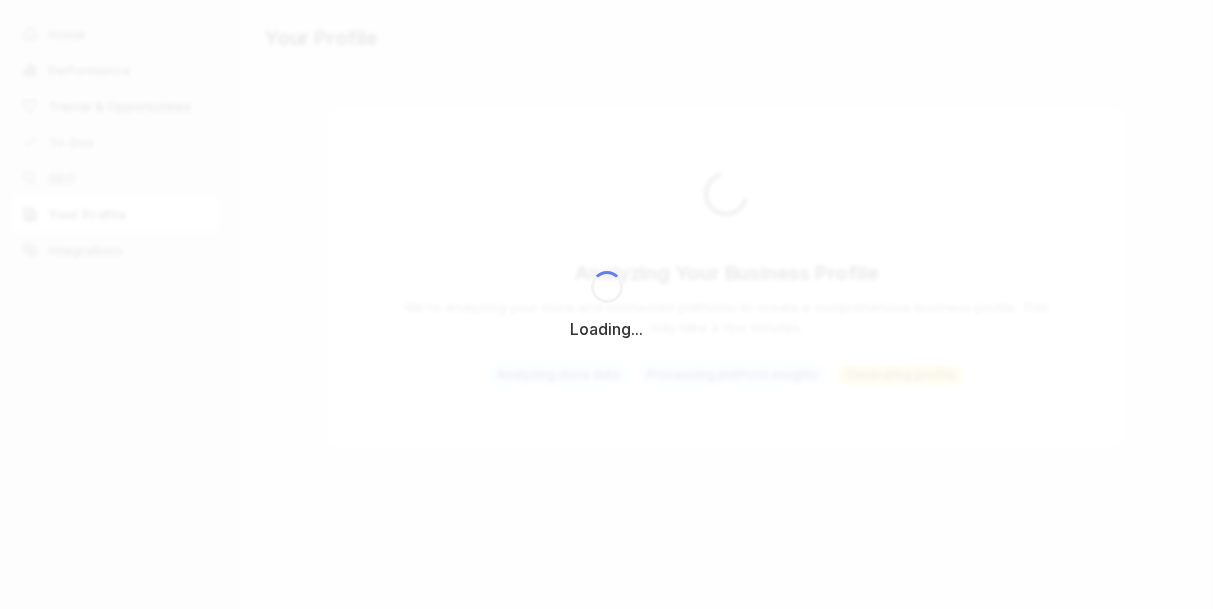 scroll, scrollTop: 0, scrollLeft: 0, axis: both 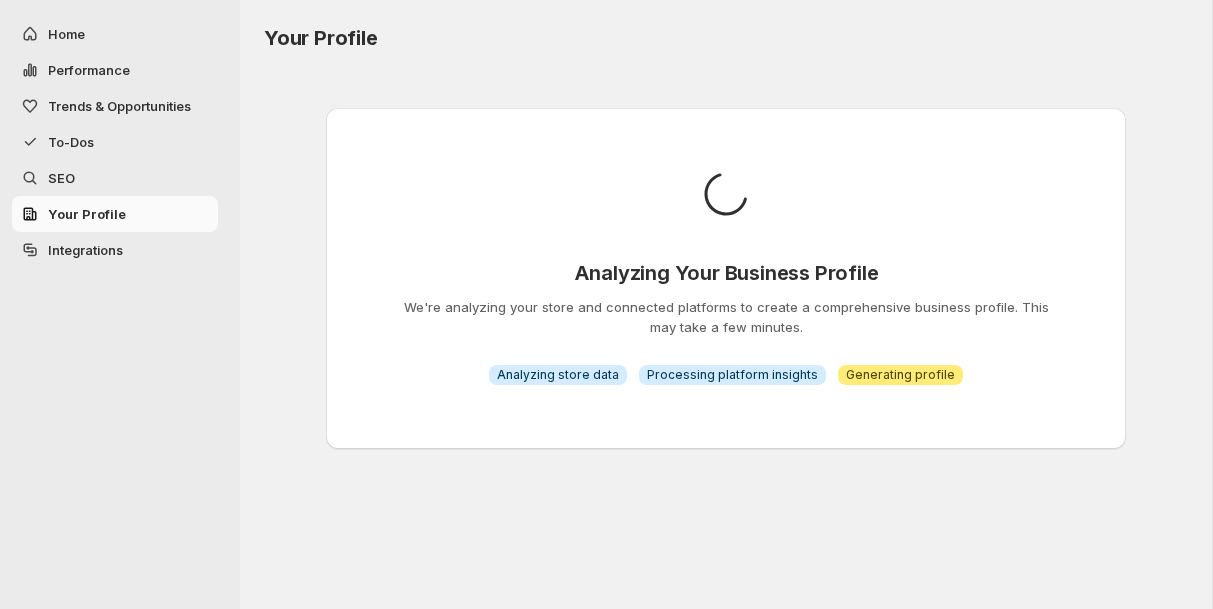click on "Performance" at bounding box center [89, 70] 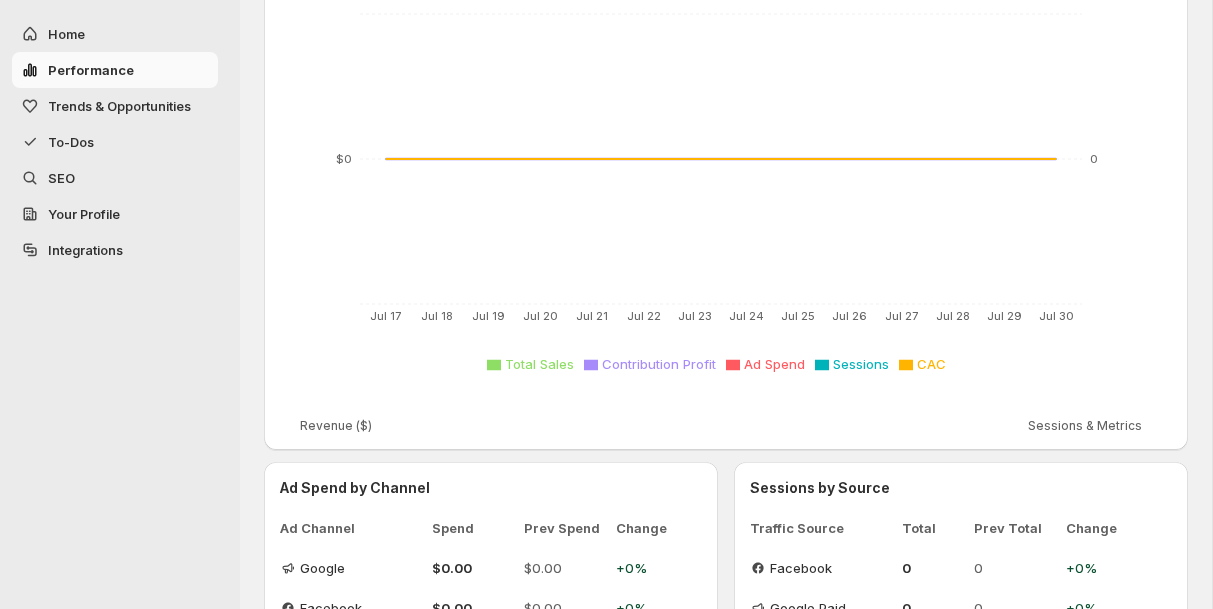 scroll, scrollTop: 323, scrollLeft: 0, axis: vertical 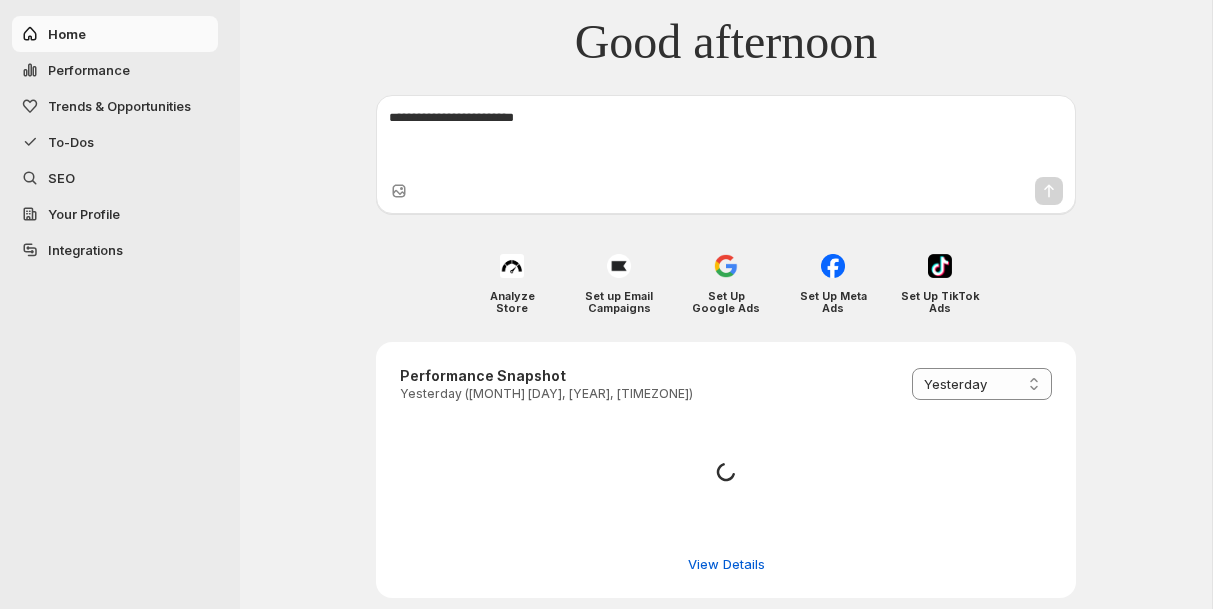 select on "*********" 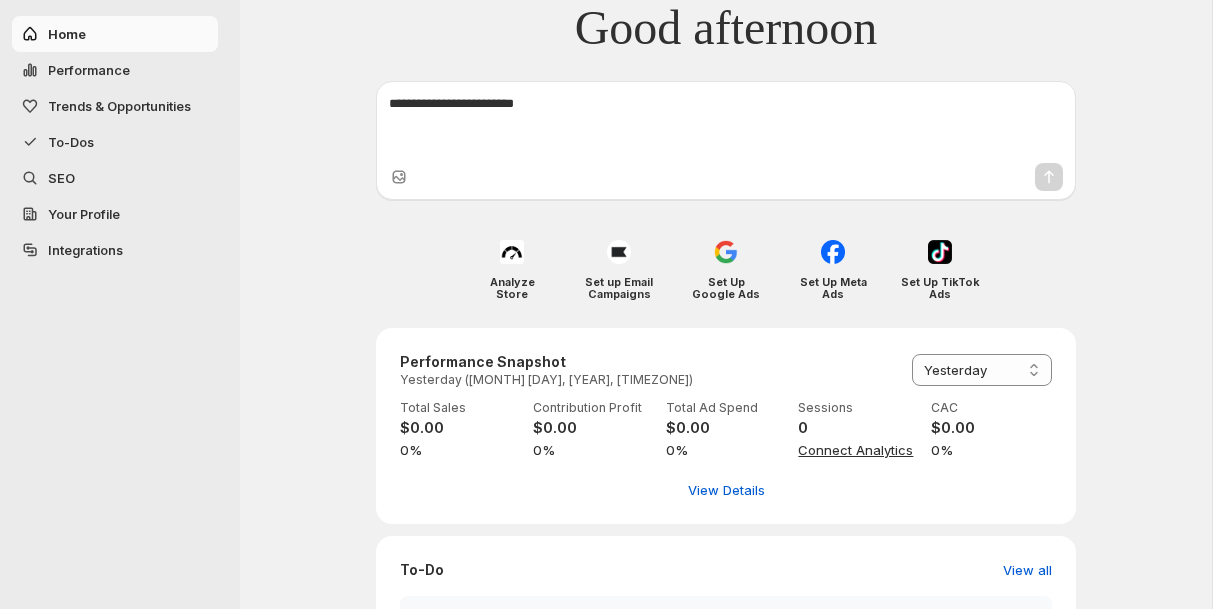scroll, scrollTop: 0, scrollLeft: 0, axis: both 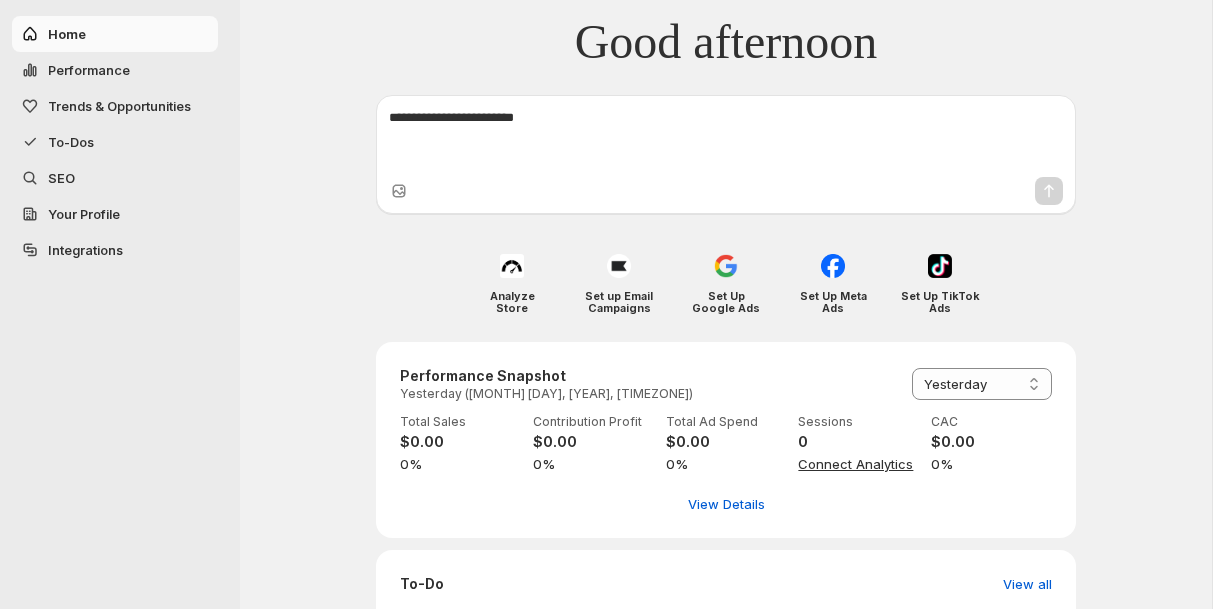 click on "Performance" at bounding box center (115, 70) 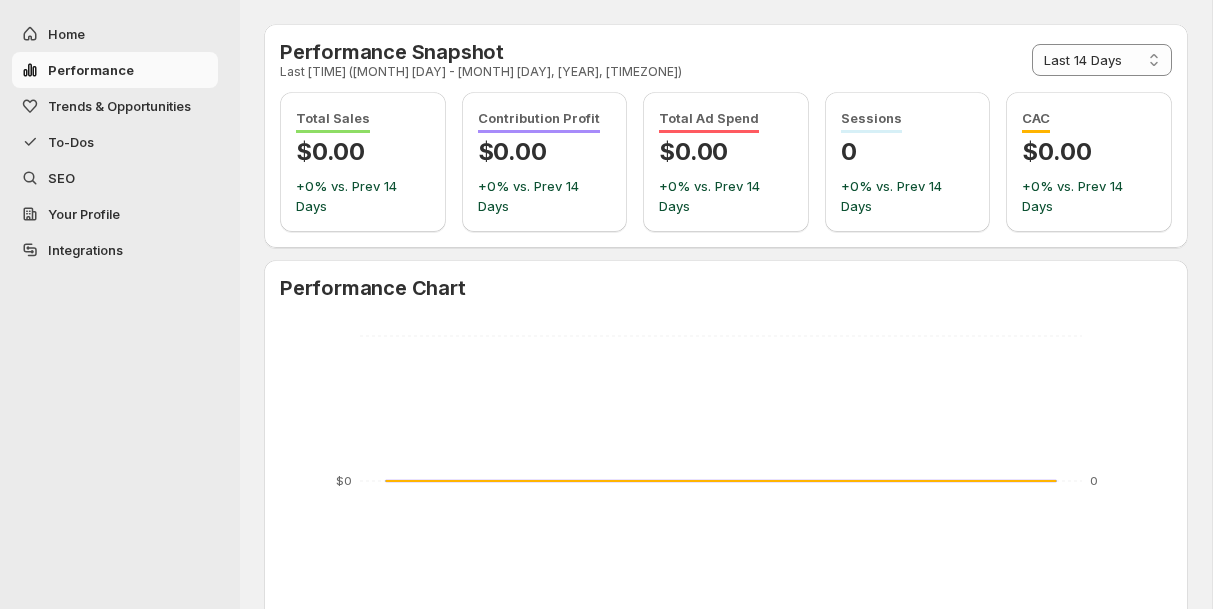 click on "**********" at bounding box center (726, 60) 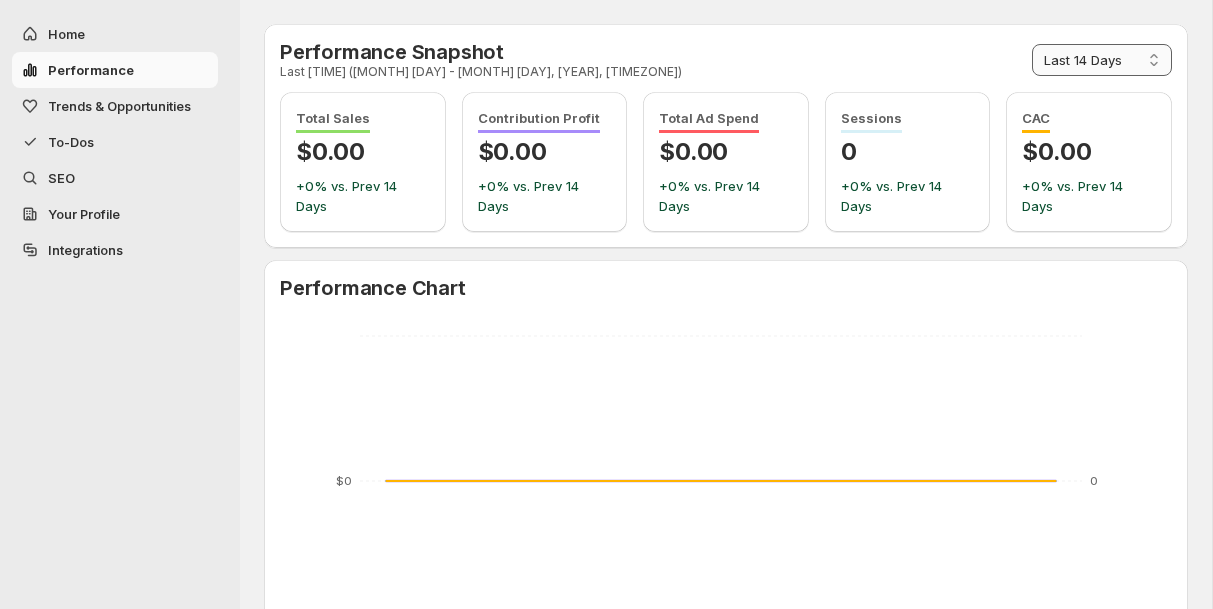 click on "**********" at bounding box center [1102, 60] 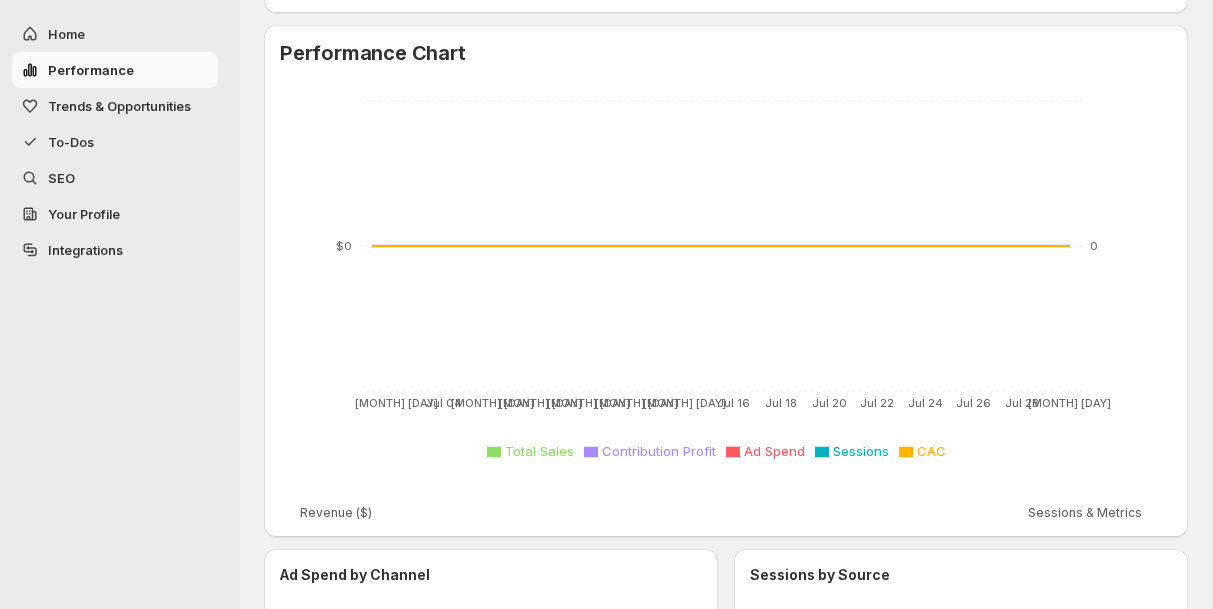 scroll, scrollTop: 0, scrollLeft: 0, axis: both 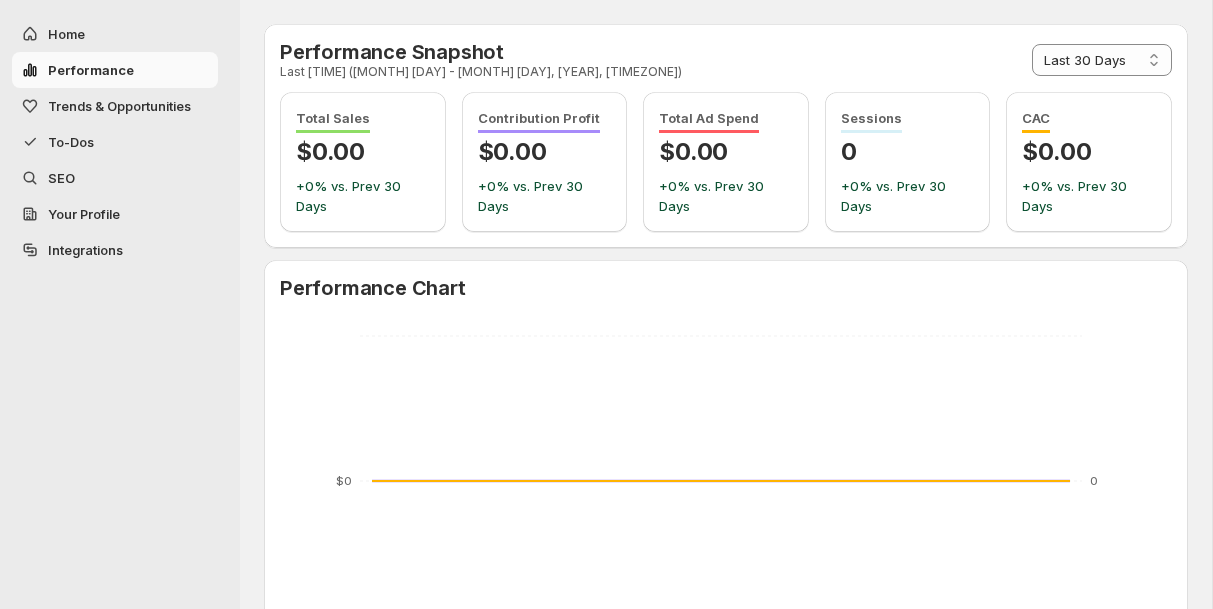 click on "To-Dos" at bounding box center (131, 142) 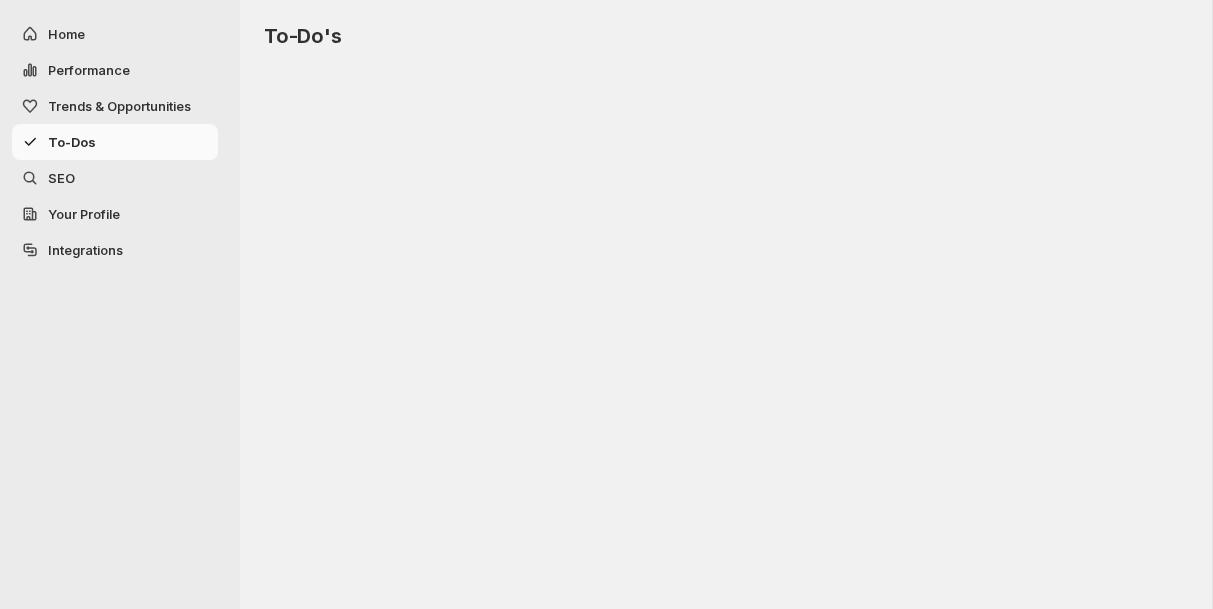 click on "Trends & Opportunities" at bounding box center [119, 106] 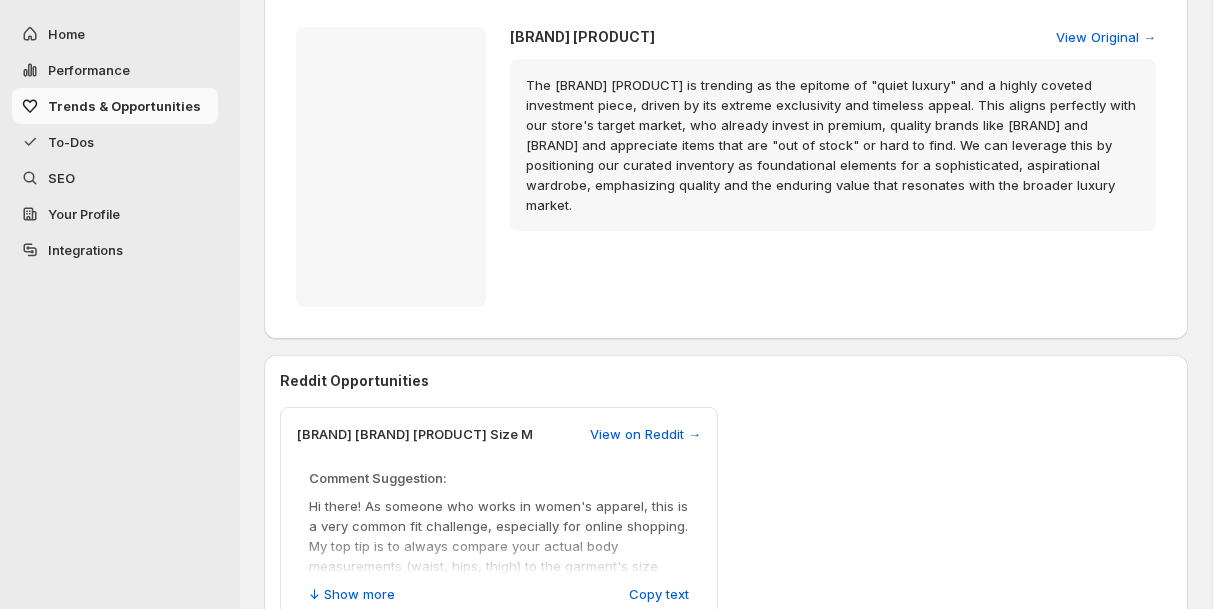 scroll, scrollTop: 761, scrollLeft: 0, axis: vertical 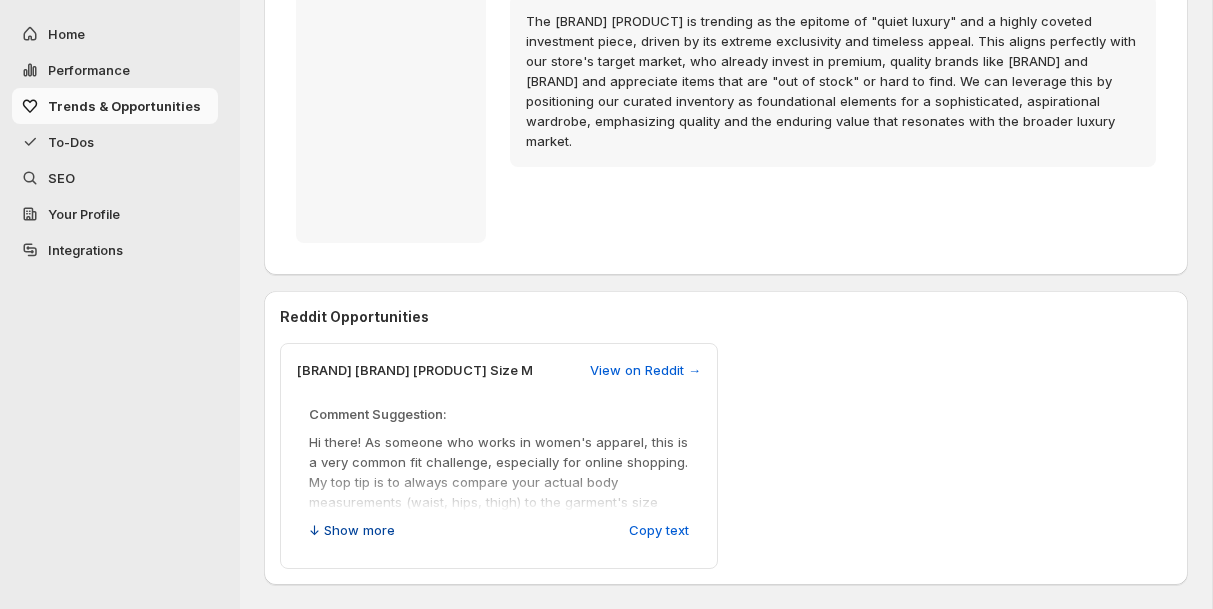 click on "↓ Show more" at bounding box center (352, 530) 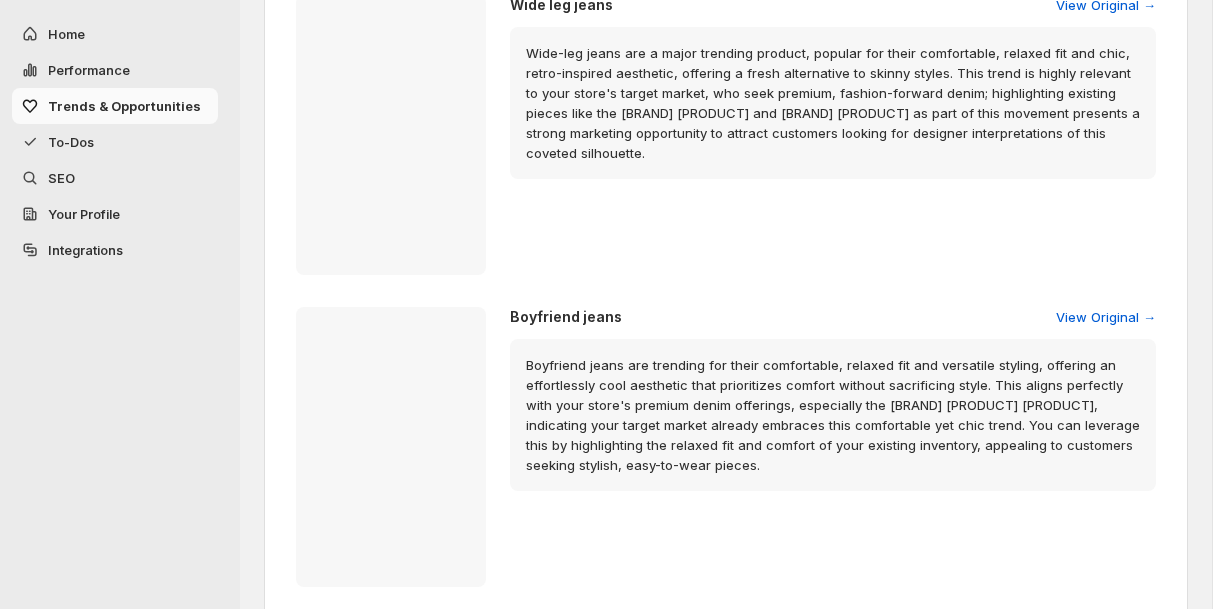 scroll, scrollTop: 0, scrollLeft: 0, axis: both 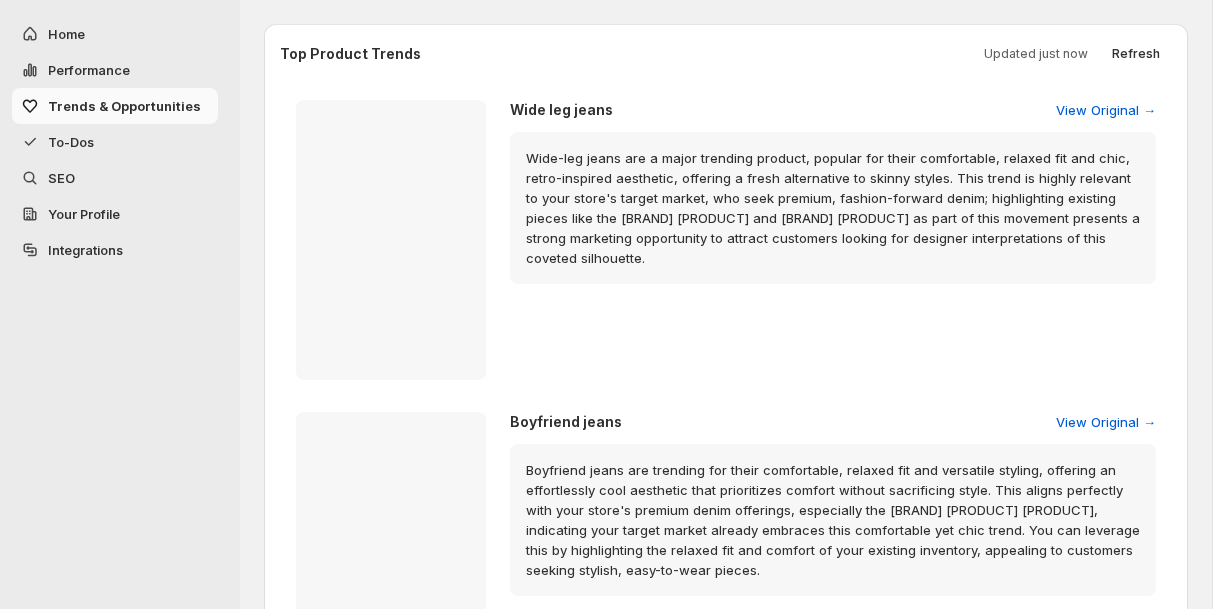 click on "SEO" at bounding box center (131, 178) 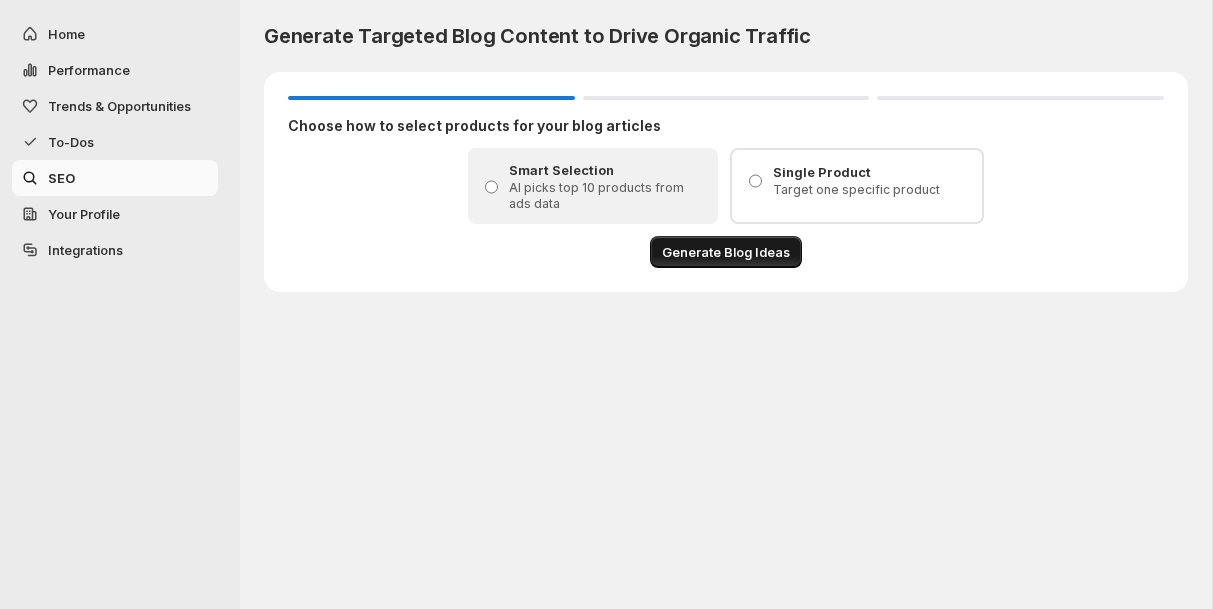 click on "Generate Blog Ideas" at bounding box center [726, 252] 